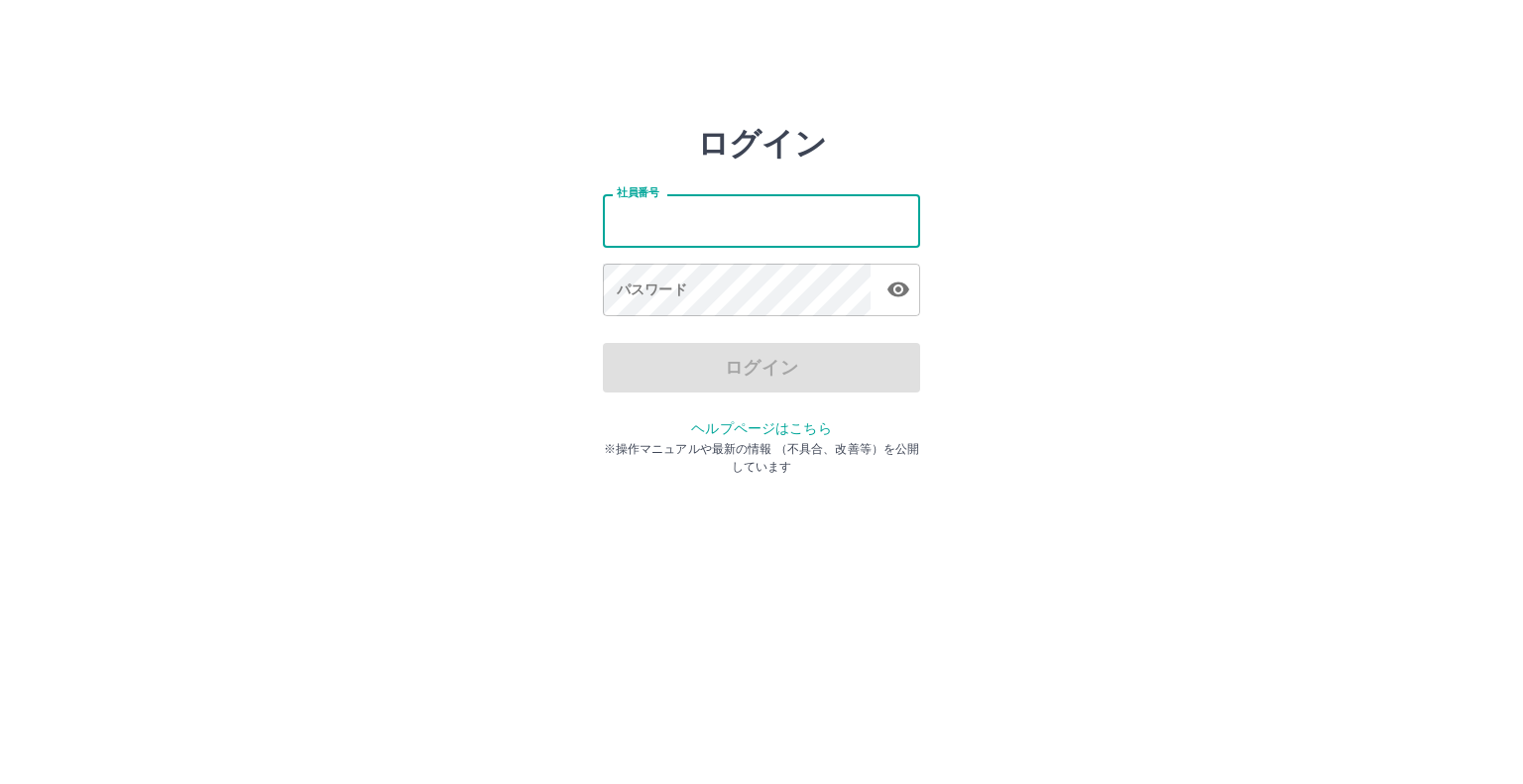 scroll, scrollTop: 0, scrollLeft: 0, axis: both 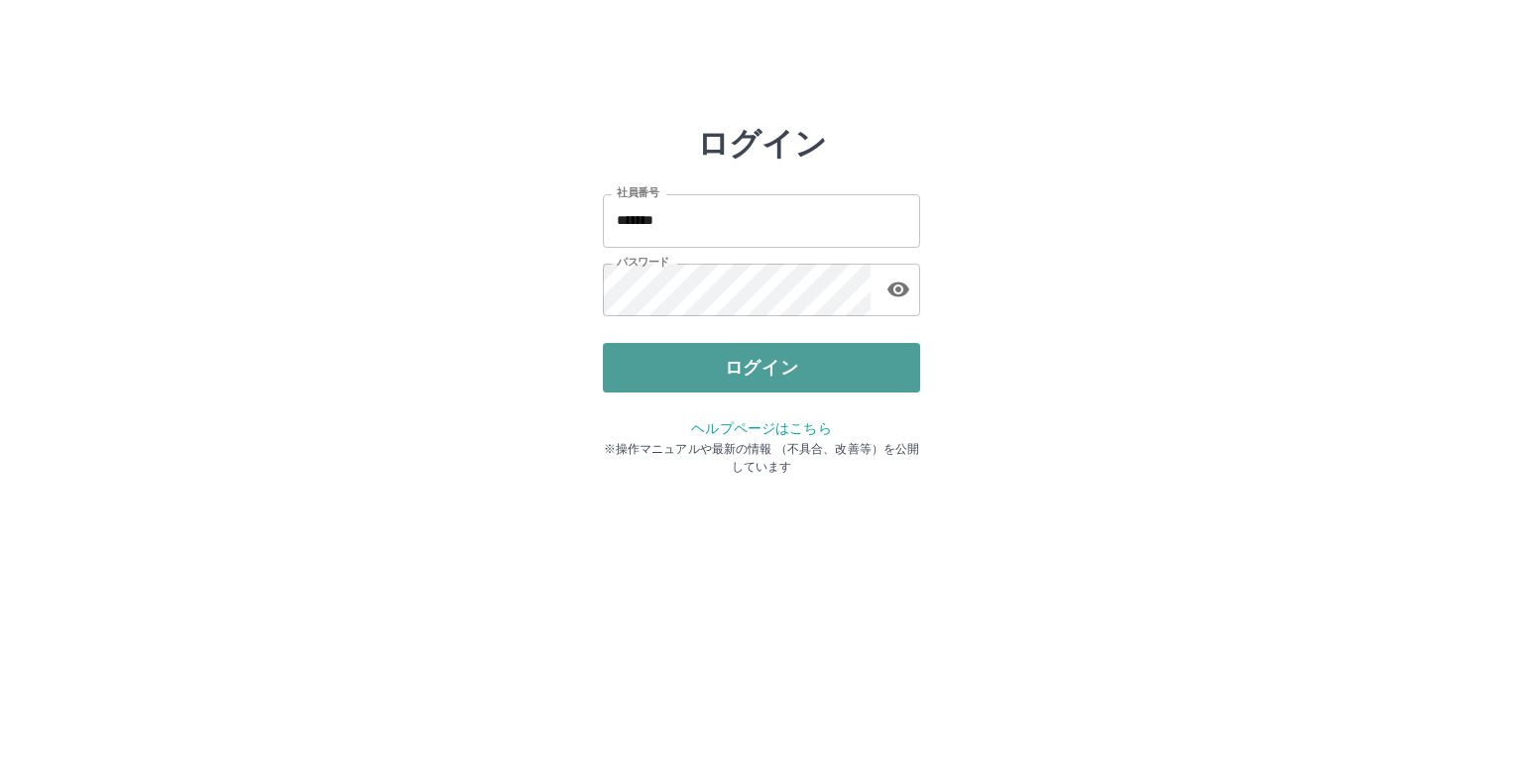 click on "ログイン" at bounding box center (762, 368) 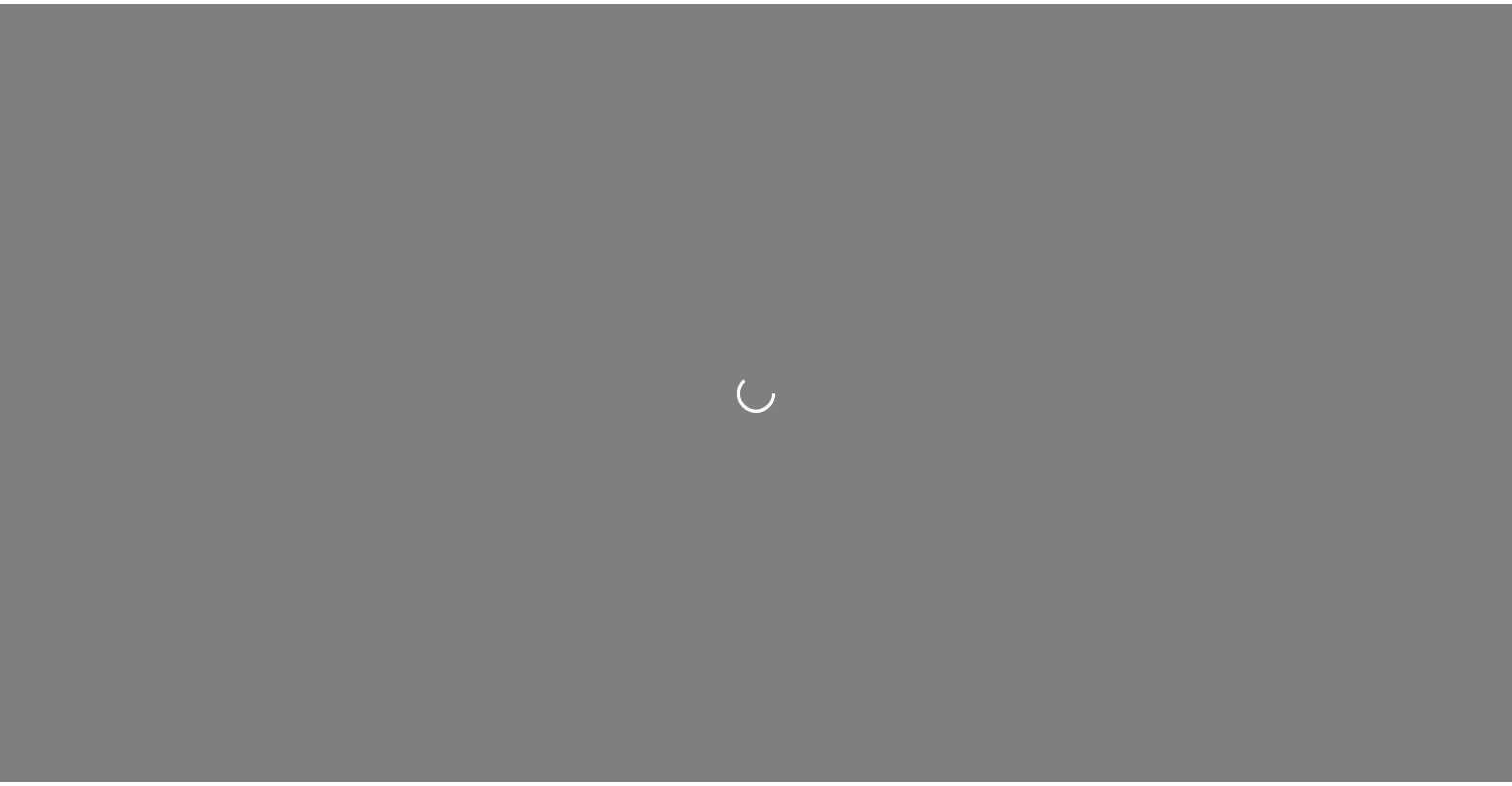 scroll, scrollTop: 0, scrollLeft: 0, axis: both 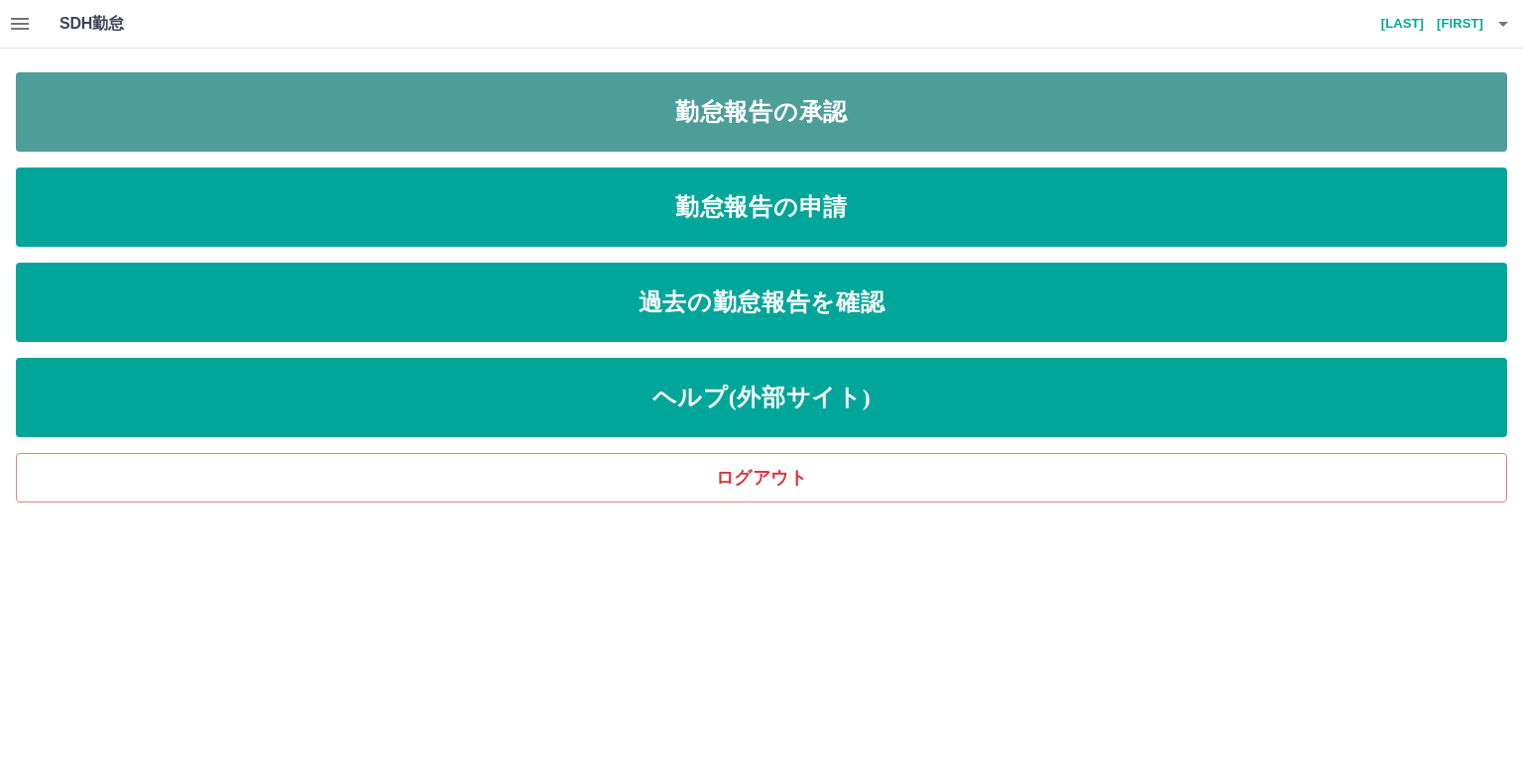 click on "勤怠報告の承認" at bounding box center [762, 112] 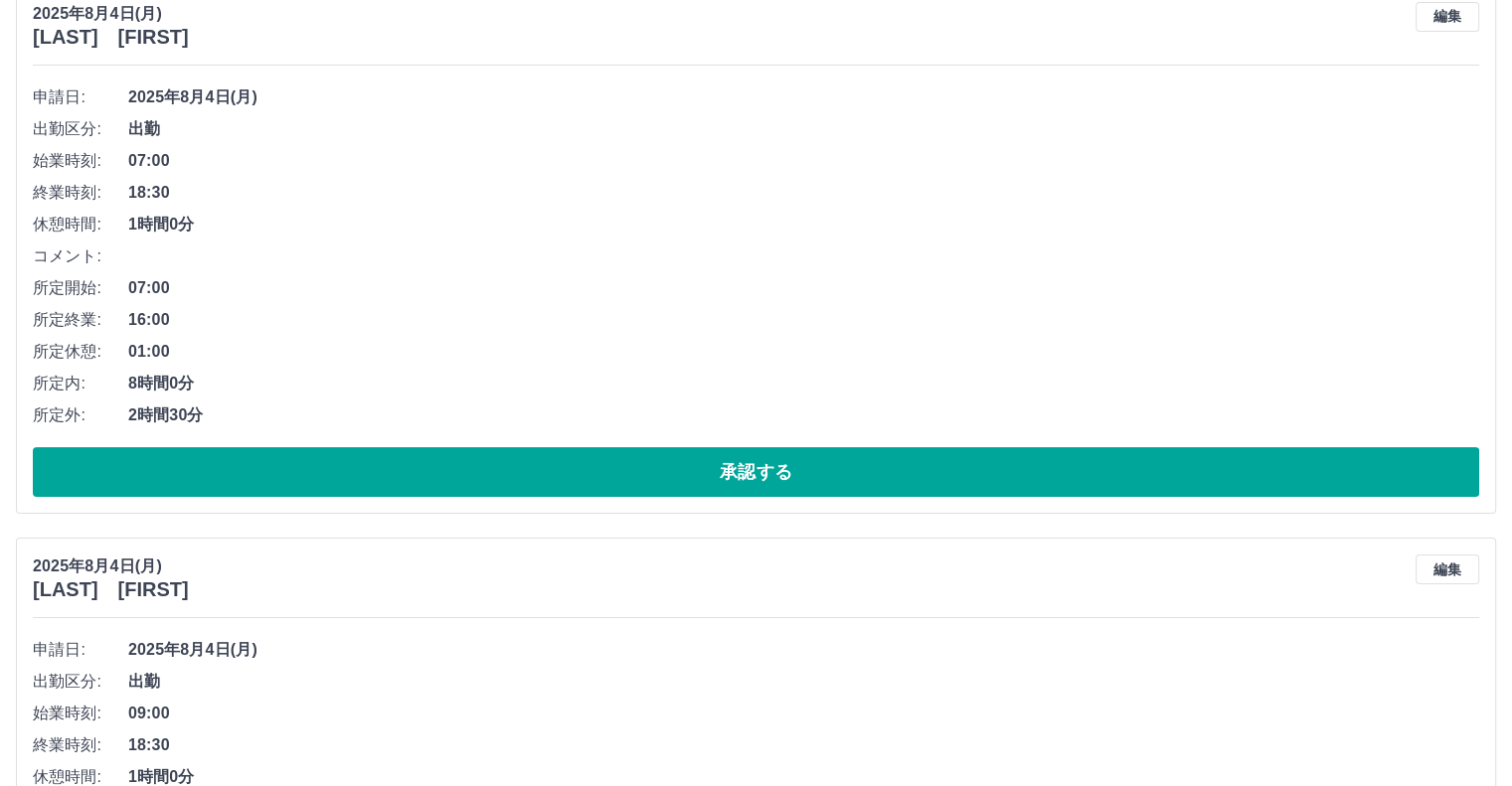 scroll, scrollTop: 0, scrollLeft: 0, axis: both 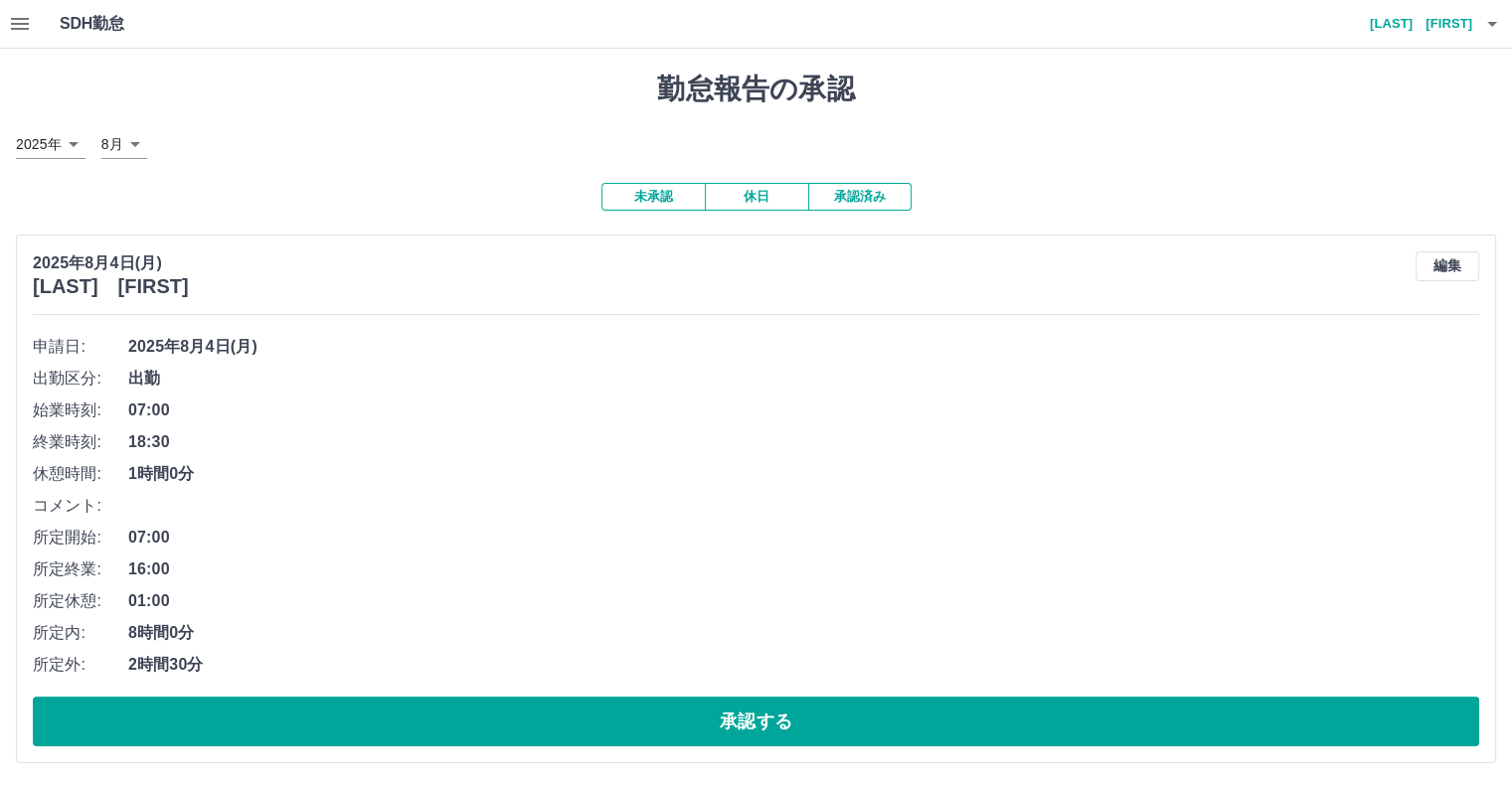 click 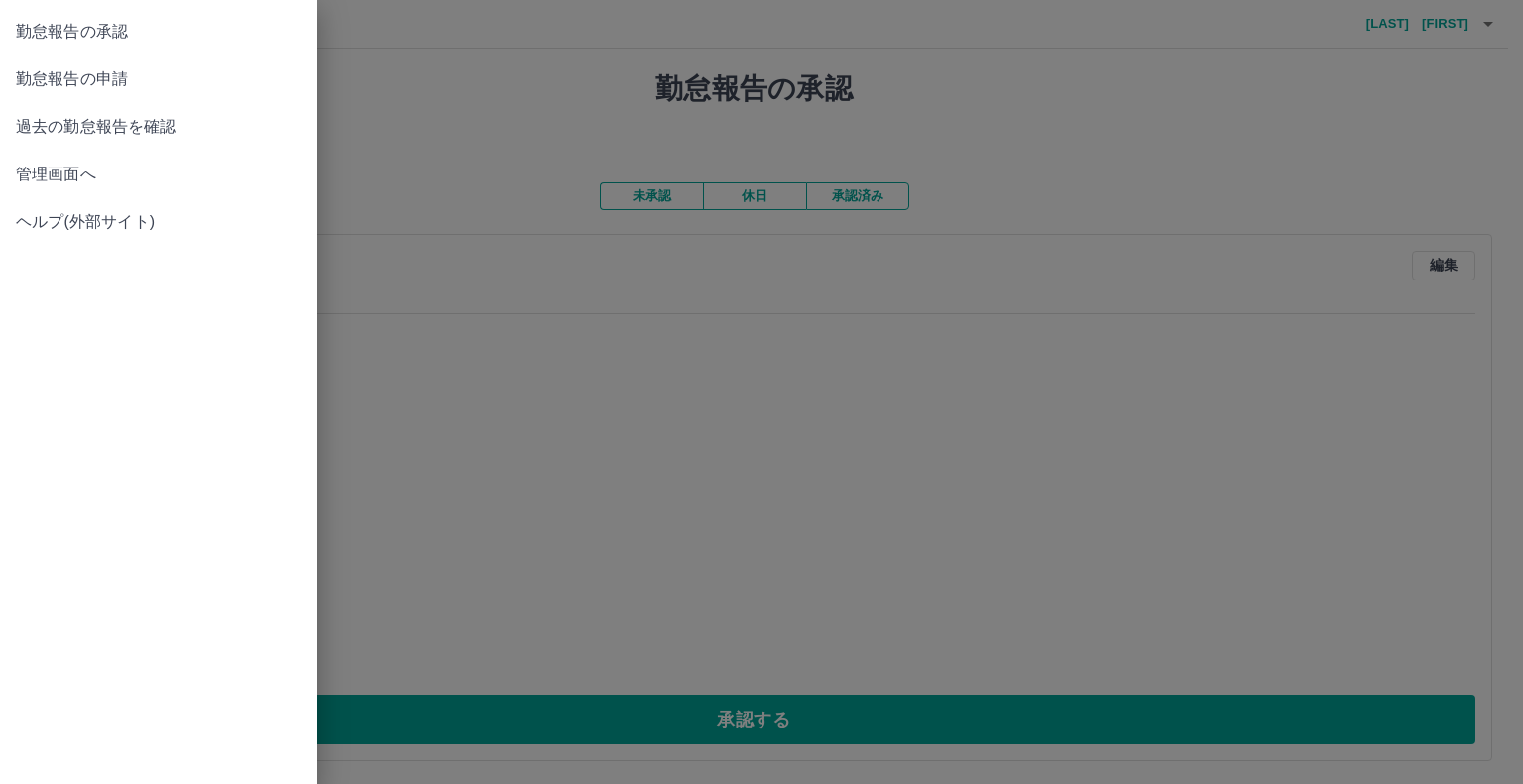 click on "過去の勤怠報告を確認" at bounding box center (159, 127) 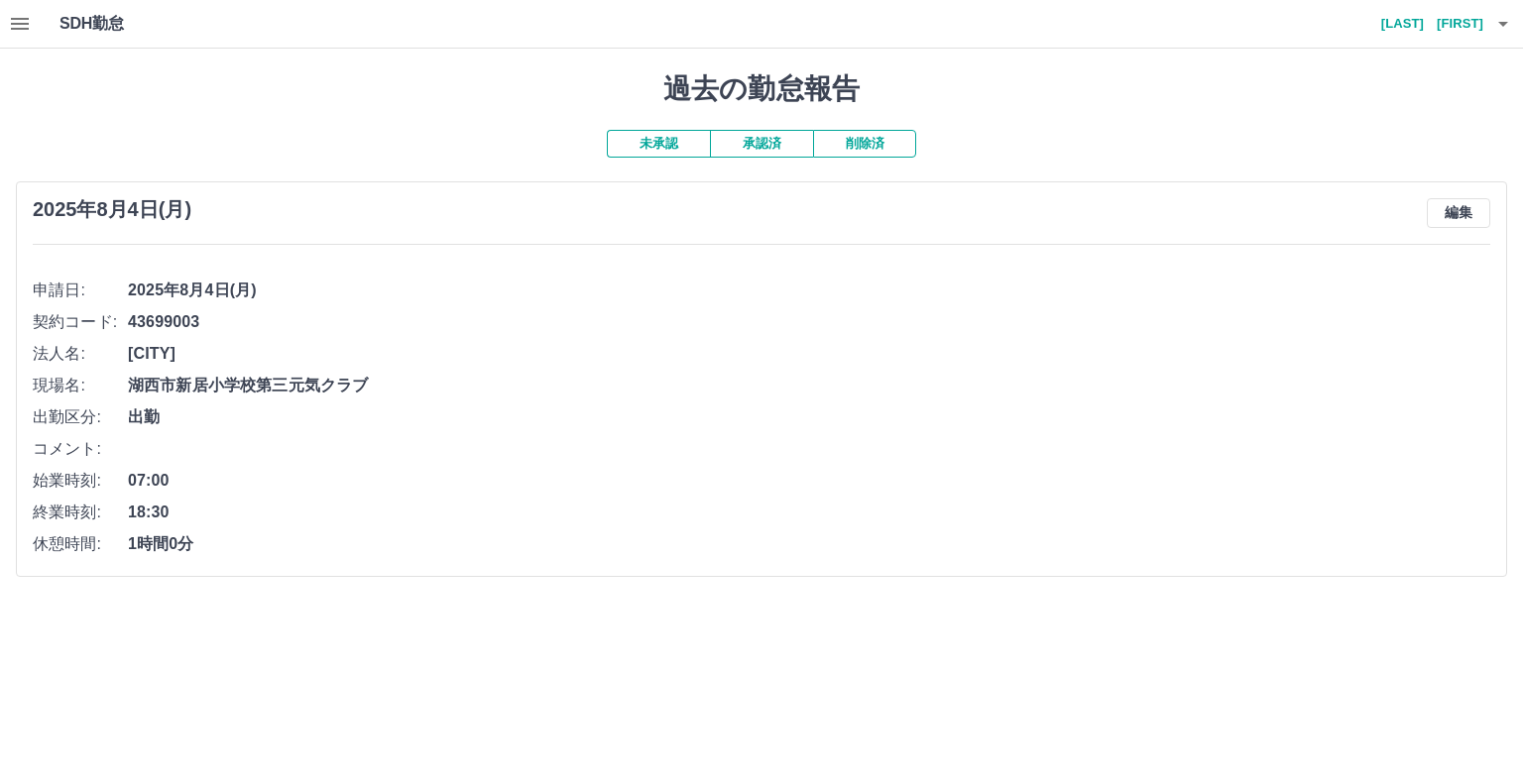 click 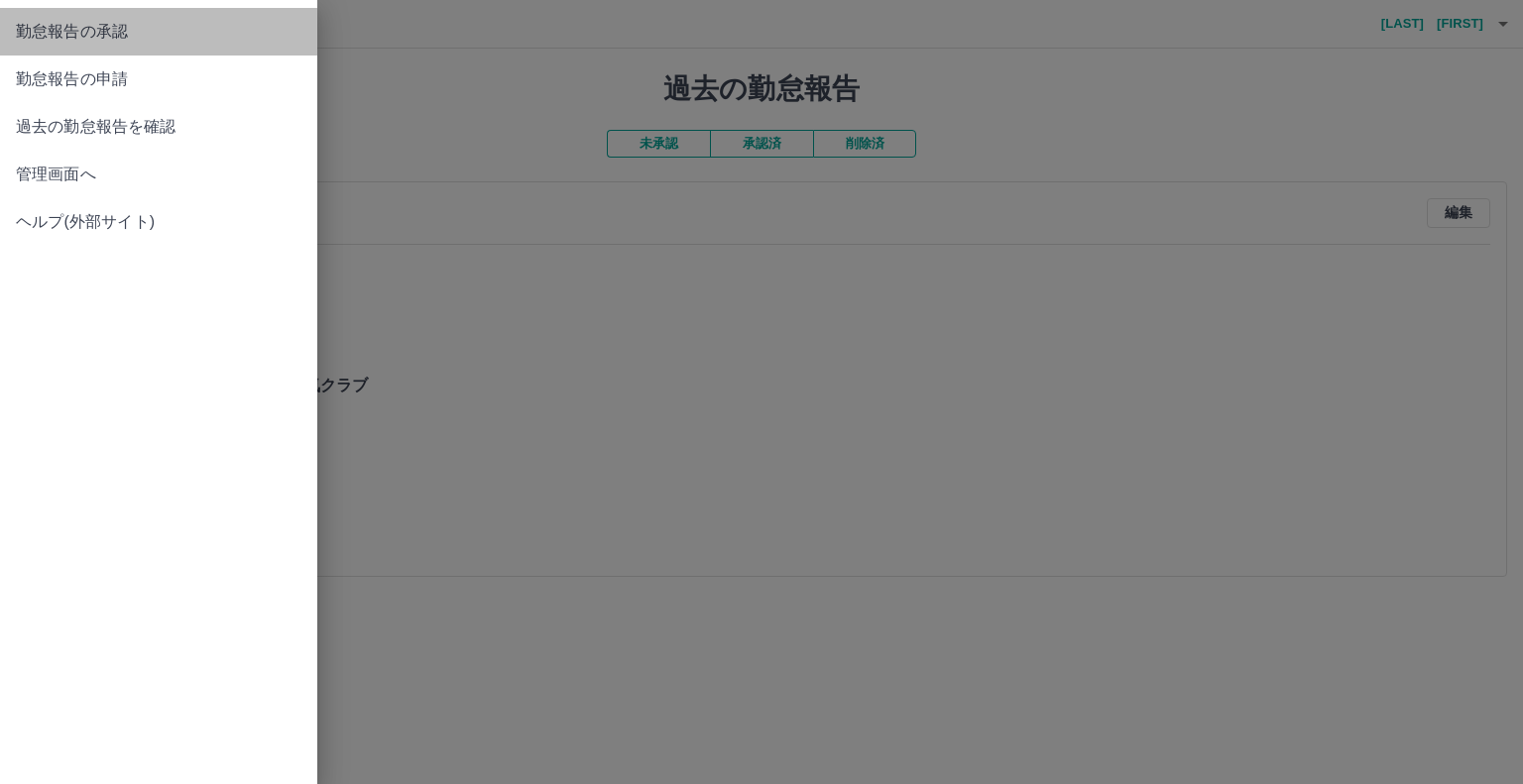 click on "勤怠報告の承認" at bounding box center (159, 32) 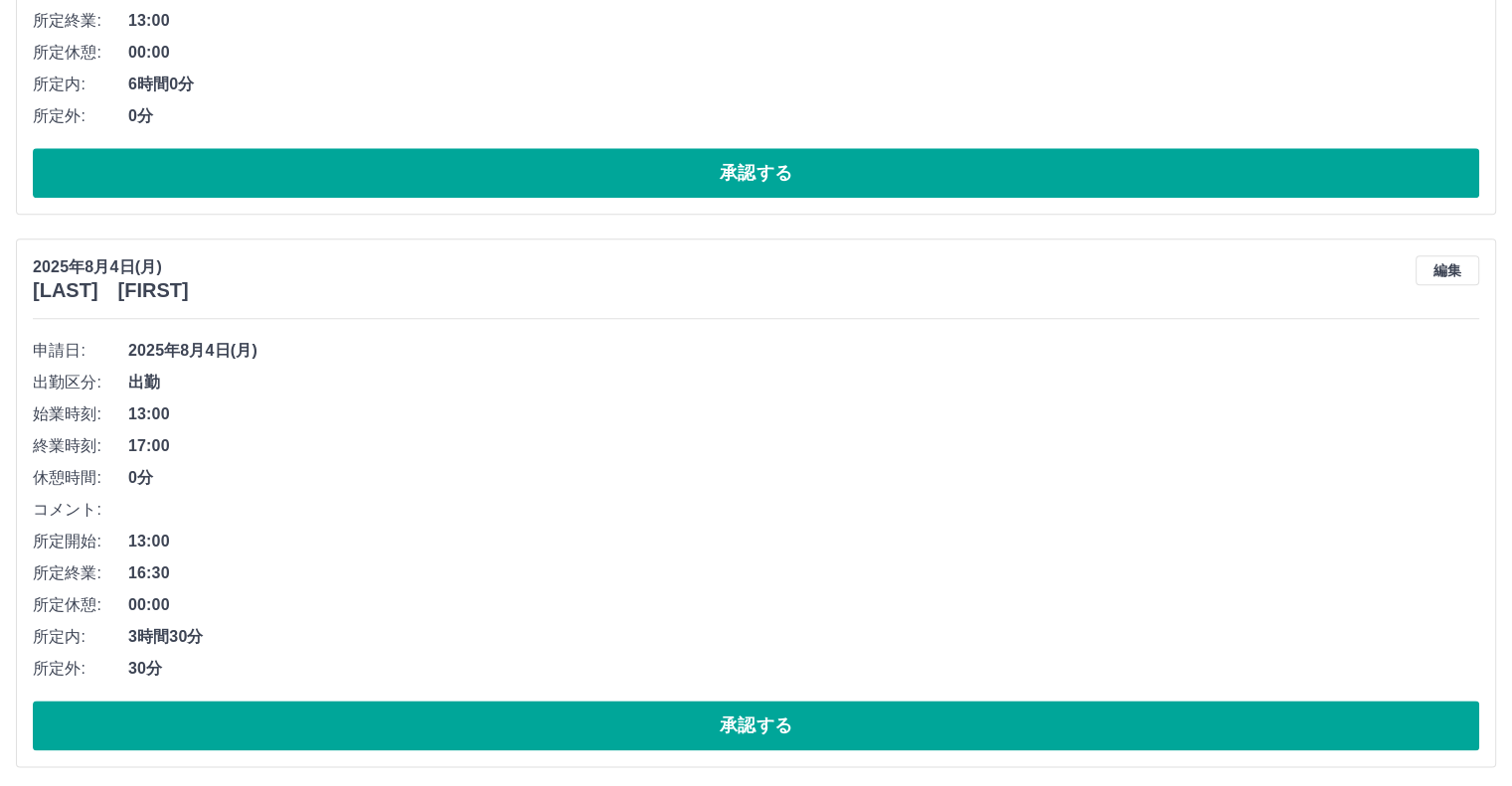 scroll, scrollTop: 2210, scrollLeft: 0, axis: vertical 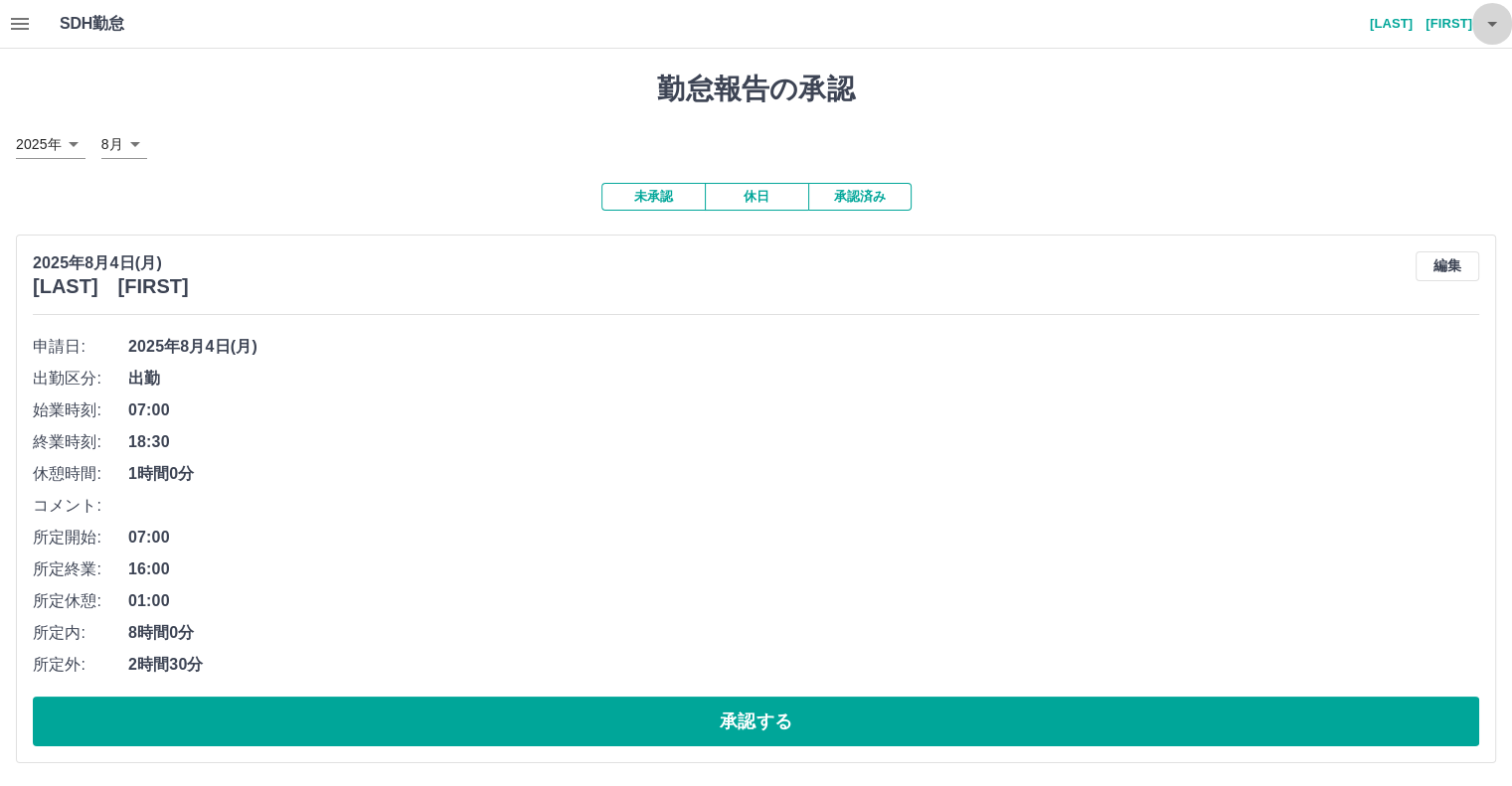 click 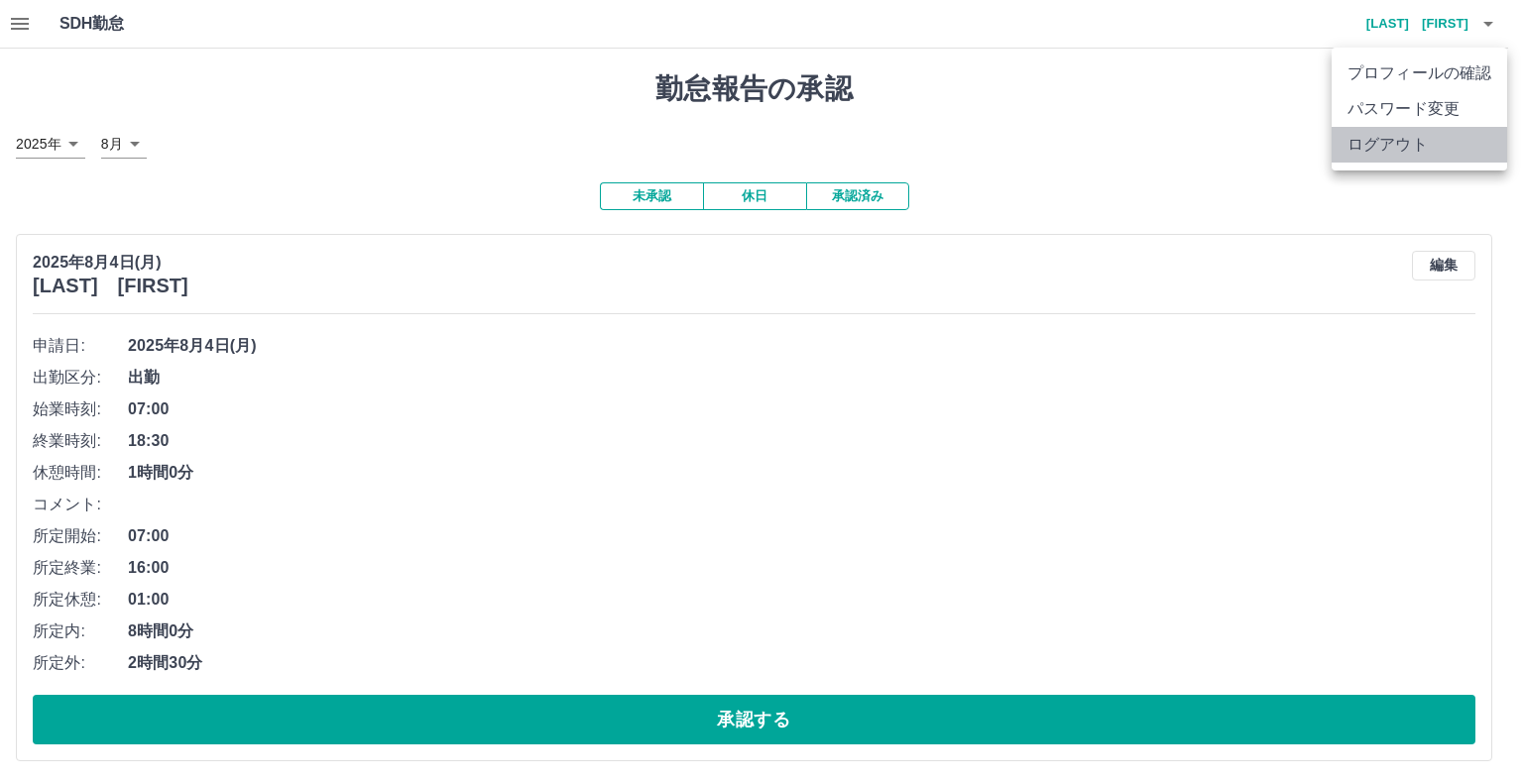click on "ログアウト" at bounding box center (1419, 145) 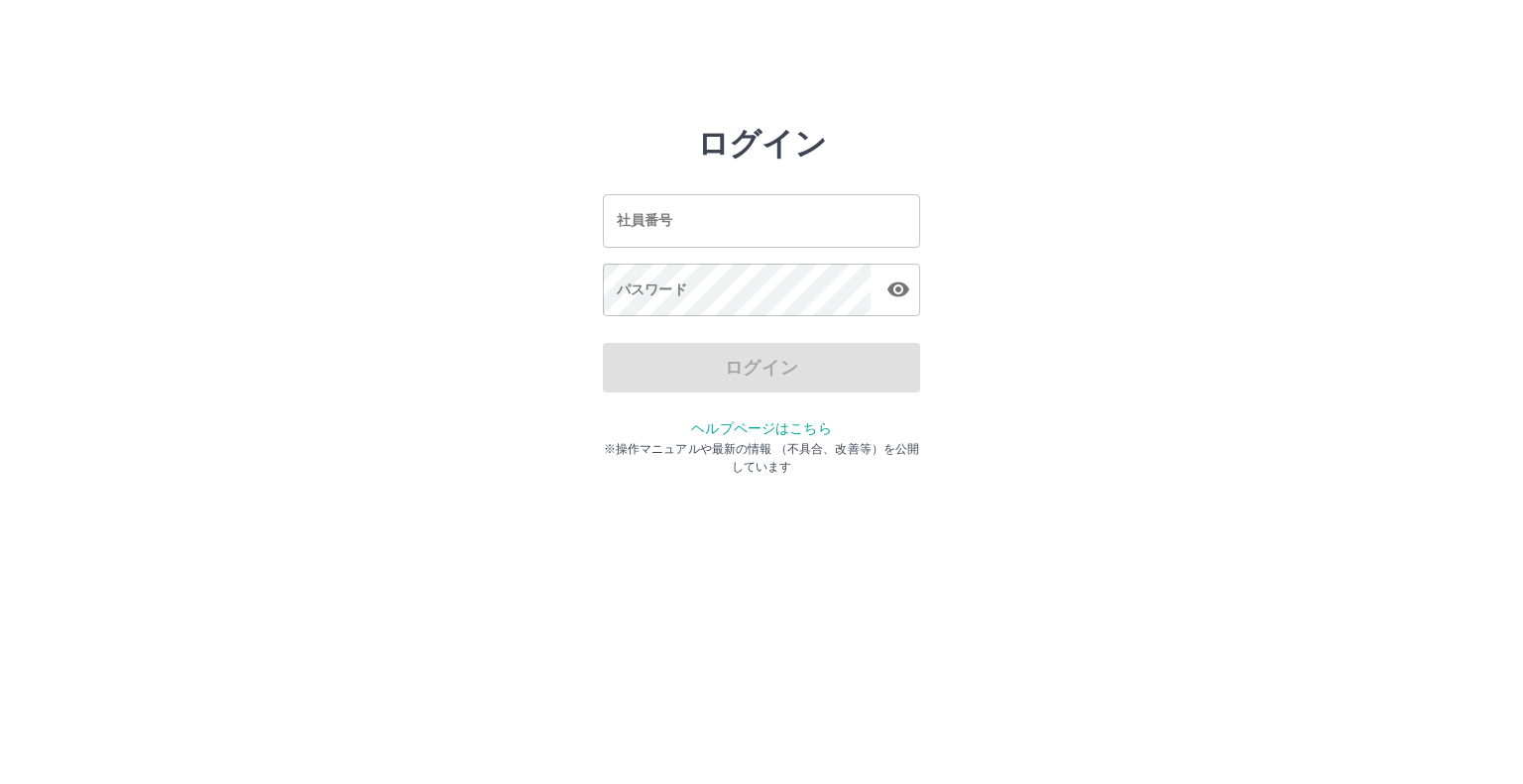 scroll, scrollTop: 0, scrollLeft: 0, axis: both 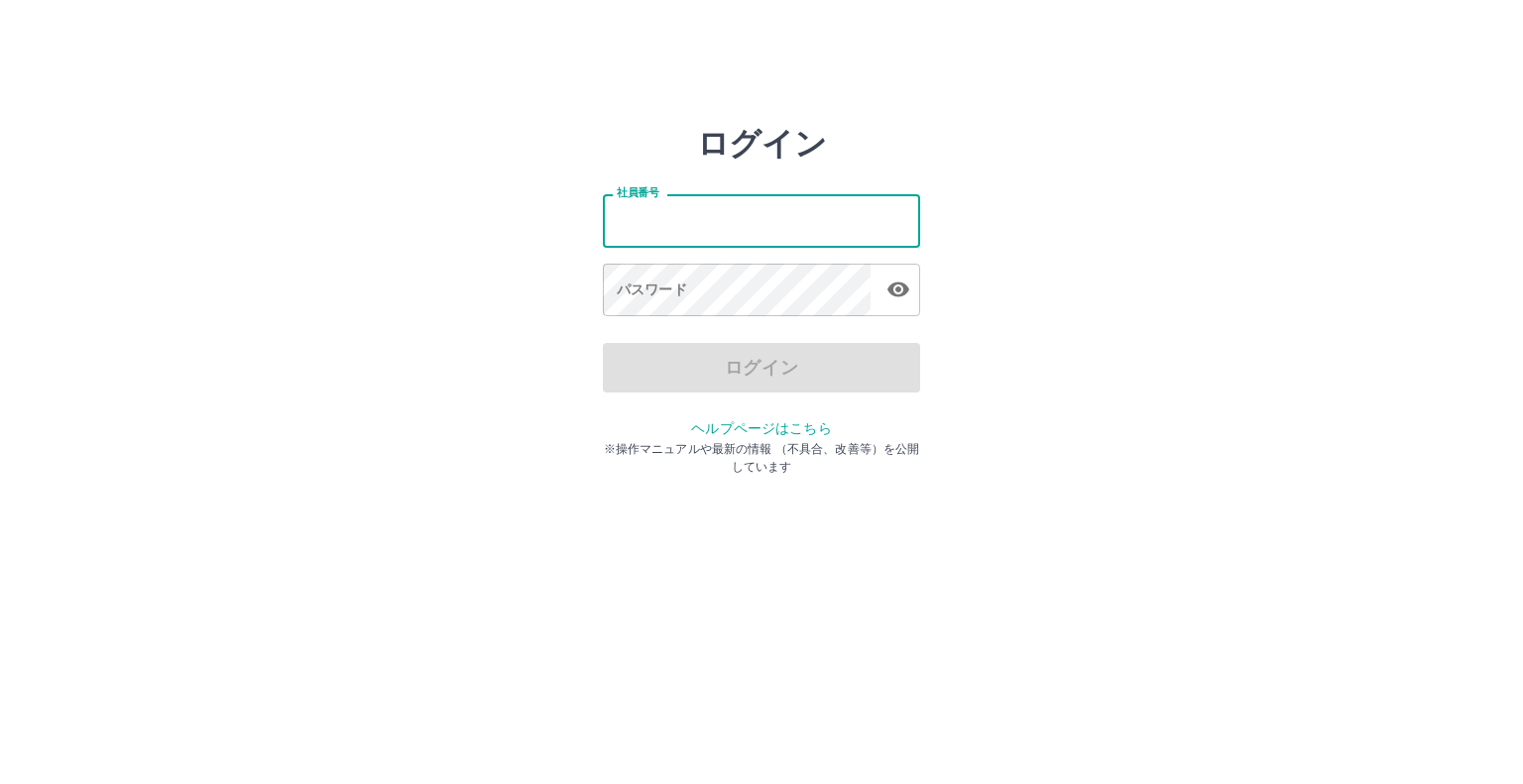 type on "*******" 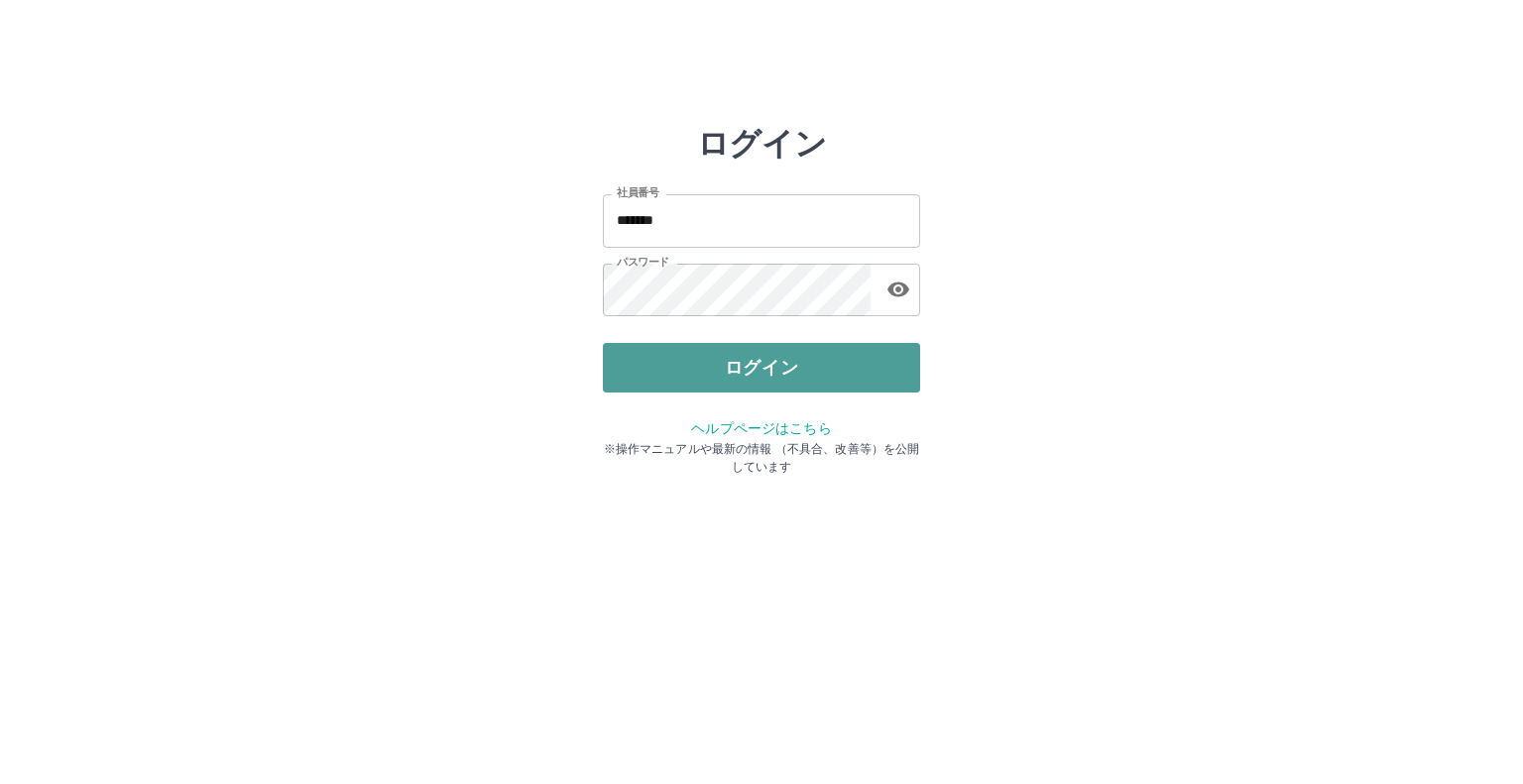 click on "ログイン" at bounding box center [762, 368] 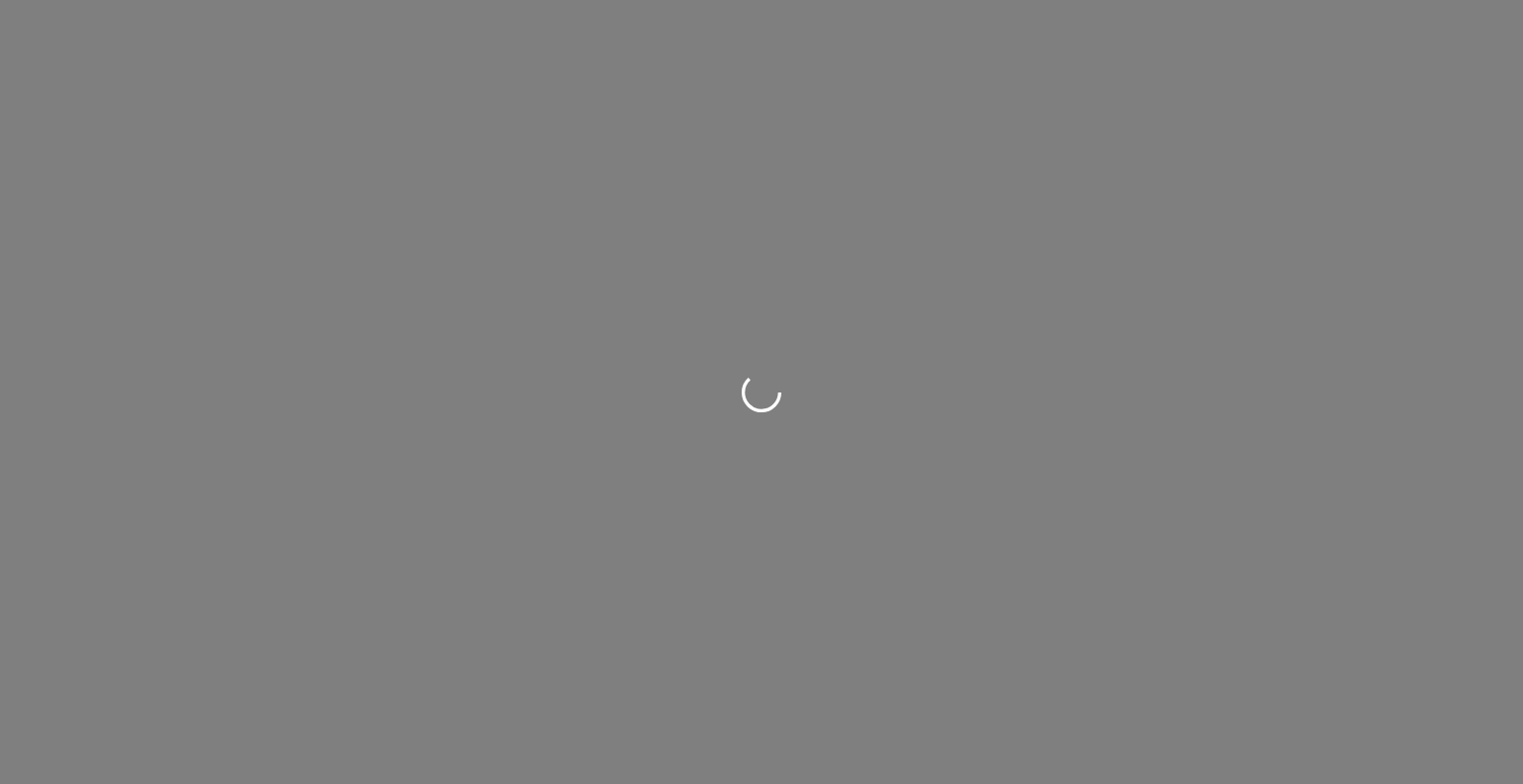 scroll, scrollTop: 0, scrollLeft: 0, axis: both 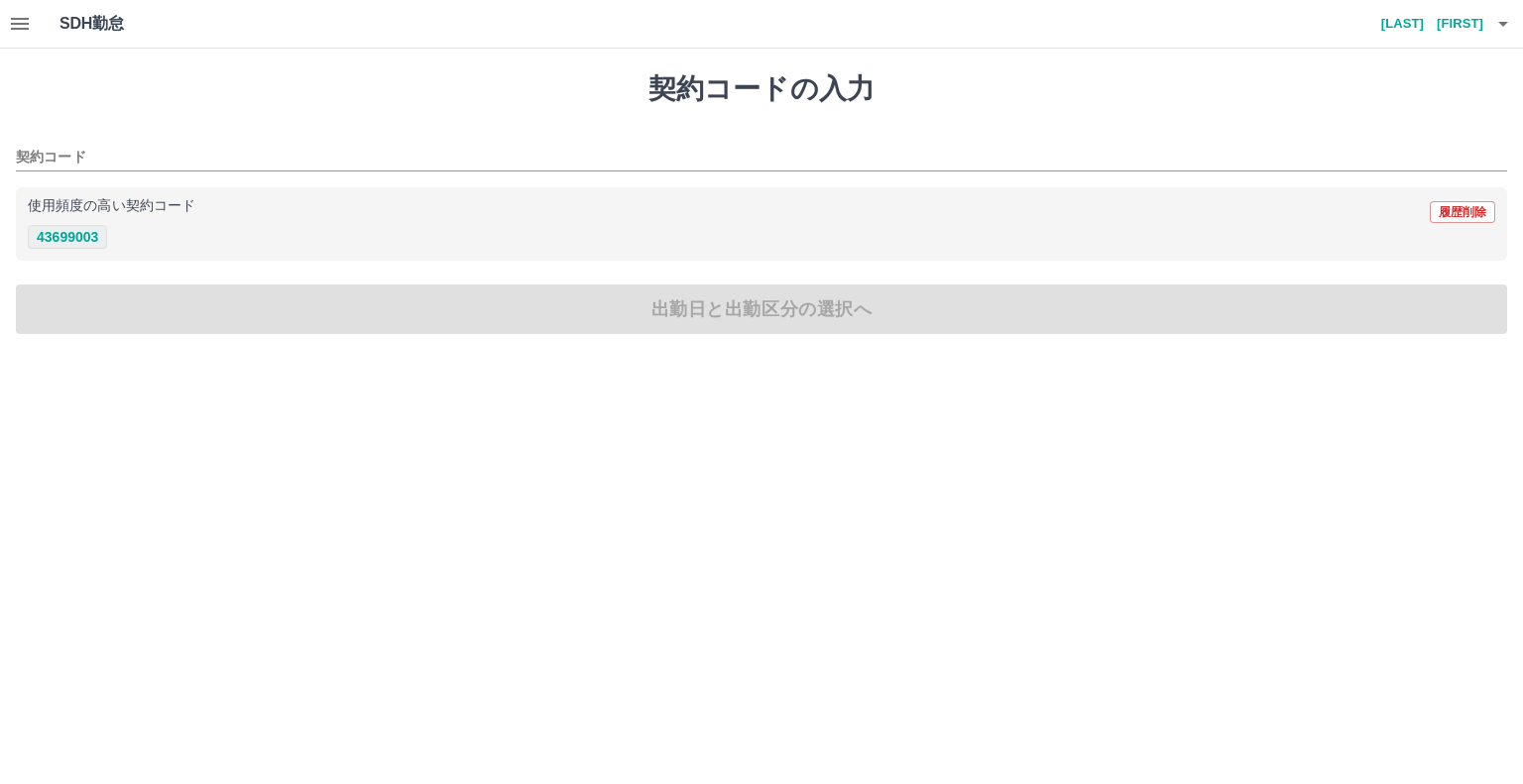 click on "43699003" at bounding box center (67, 237) 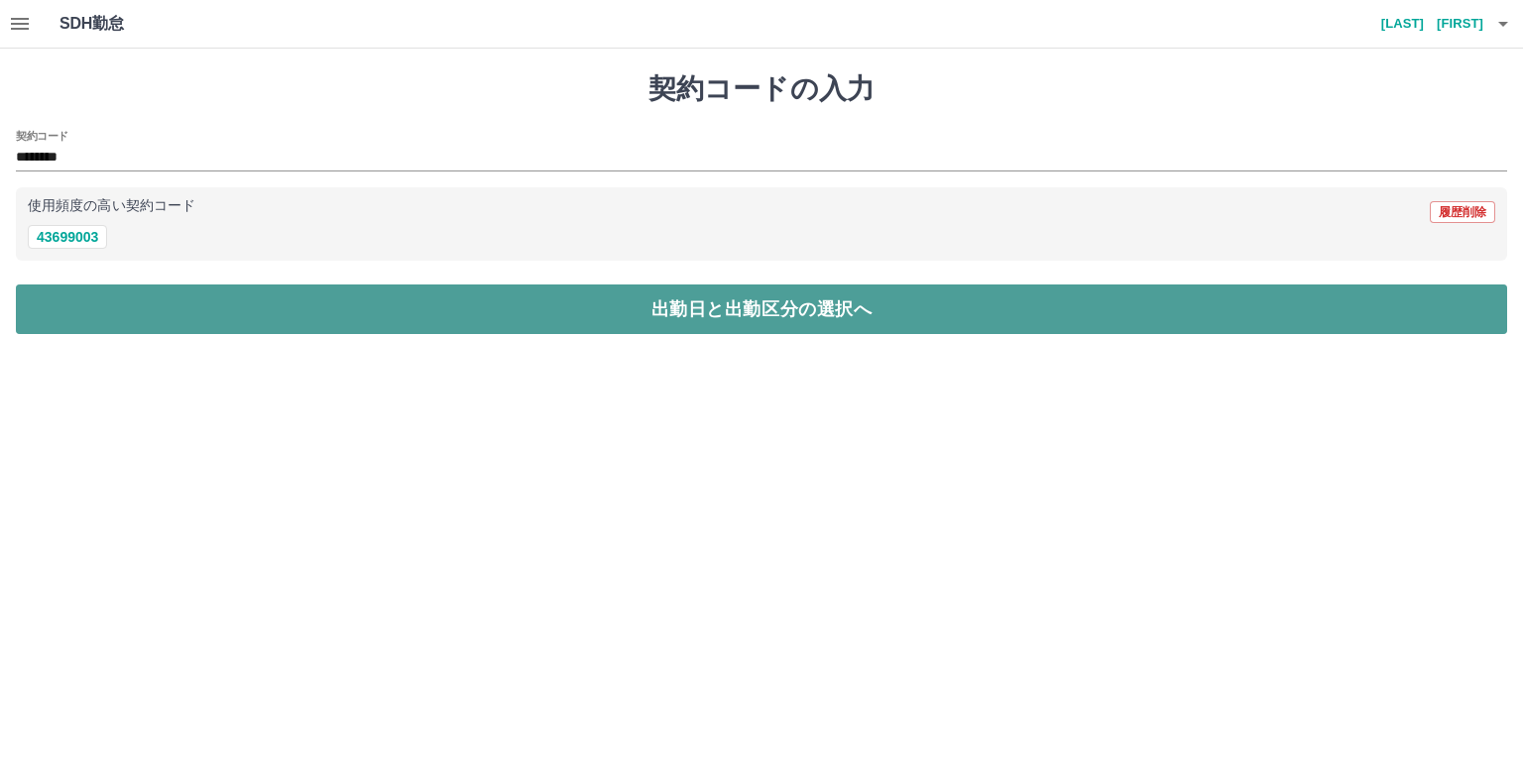 click on "出勤日と出勤区分の選択へ" at bounding box center (762, 309) 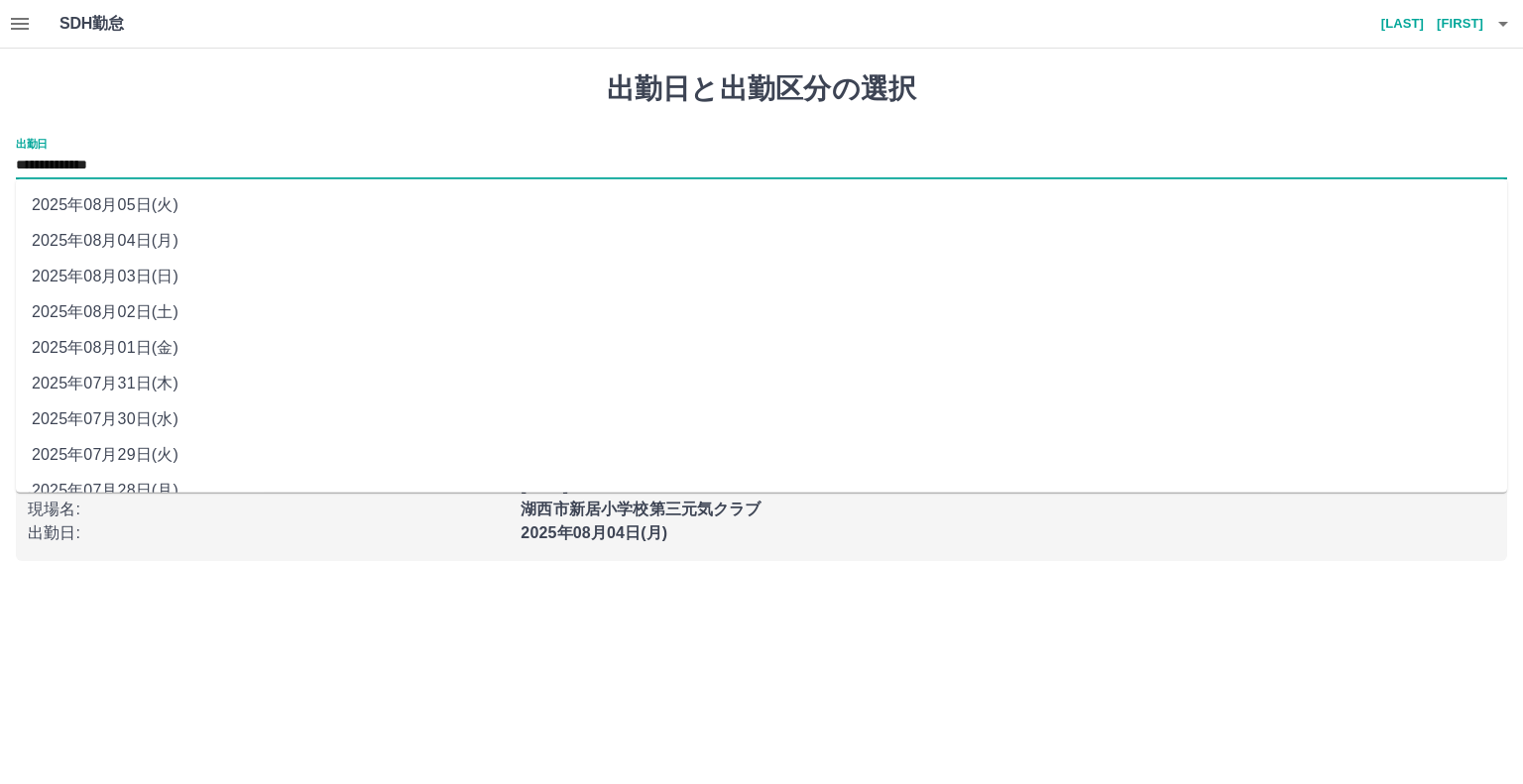 click on "**********" at bounding box center [762, 166] 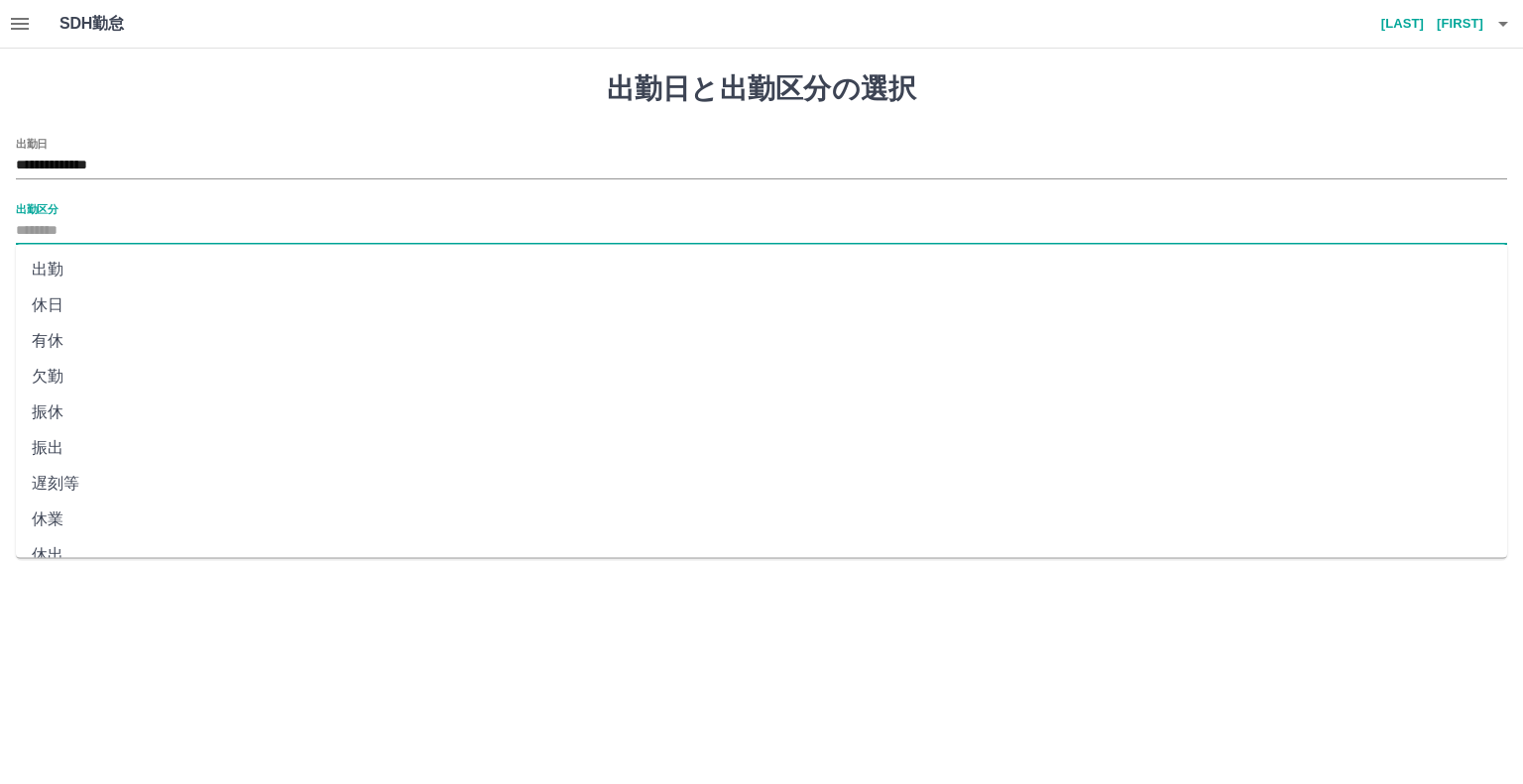 click on "出勤区分" at bounding box center [762, 231] 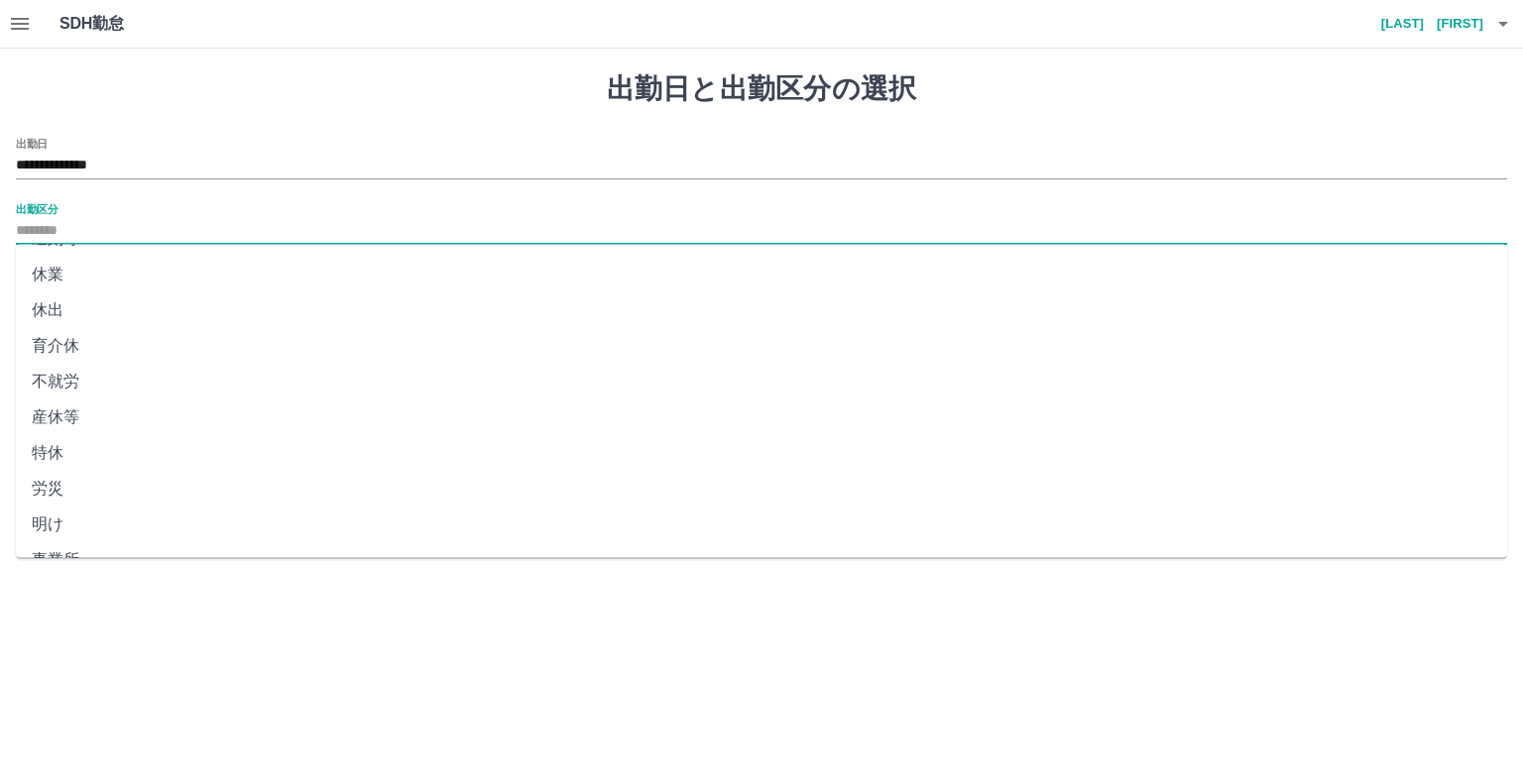 scroll, scrollTop: 297, scrollLeft: 0, axis: vertical 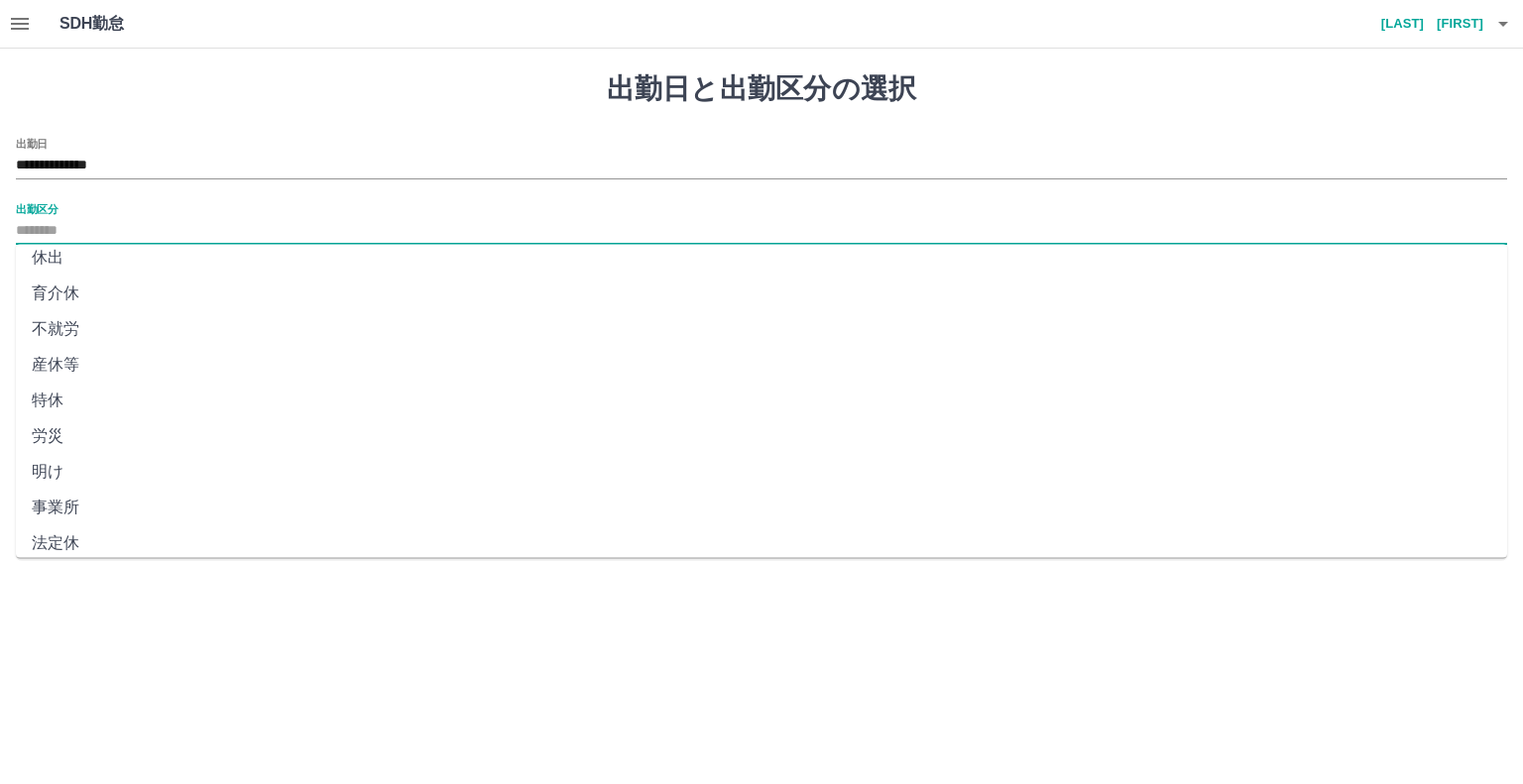click on "法定休" at bounding box center [762, 543] 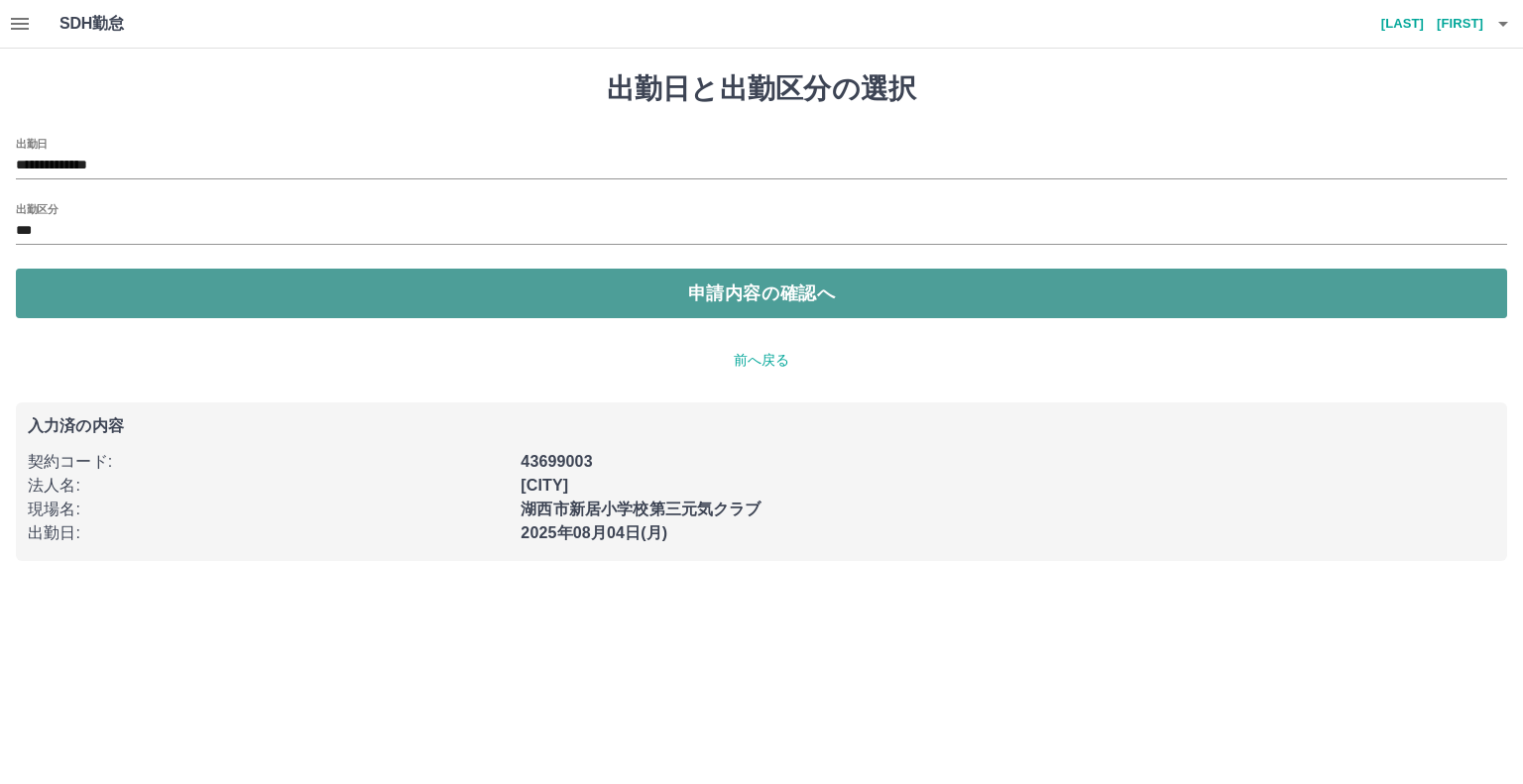 click on "申請内容の確認へ" at bounding box center (762, 293) 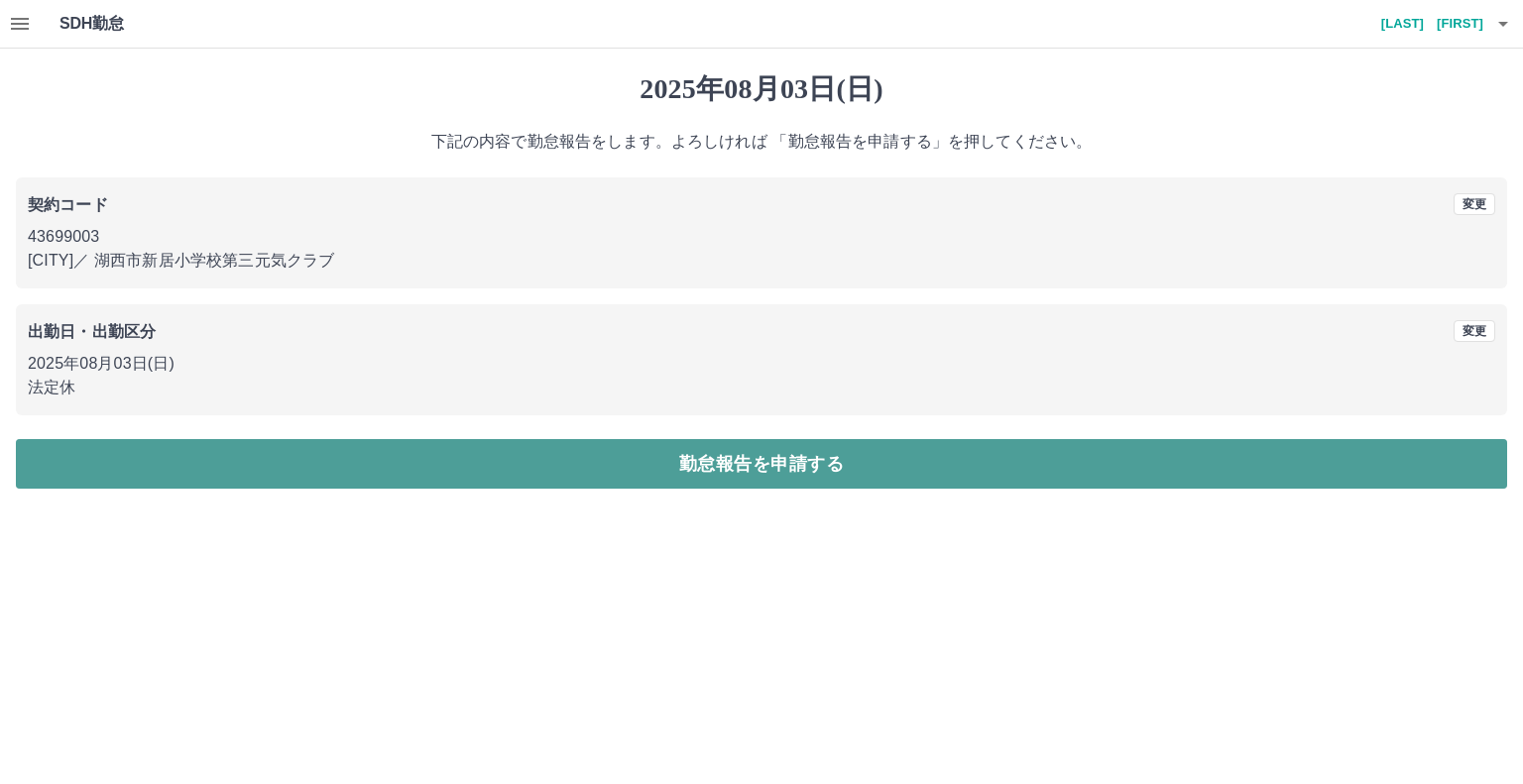 drag, startPoint x: 781, startPoint y: 465, endPoint x: 802, endPoint y: 443, distance: 30.413813 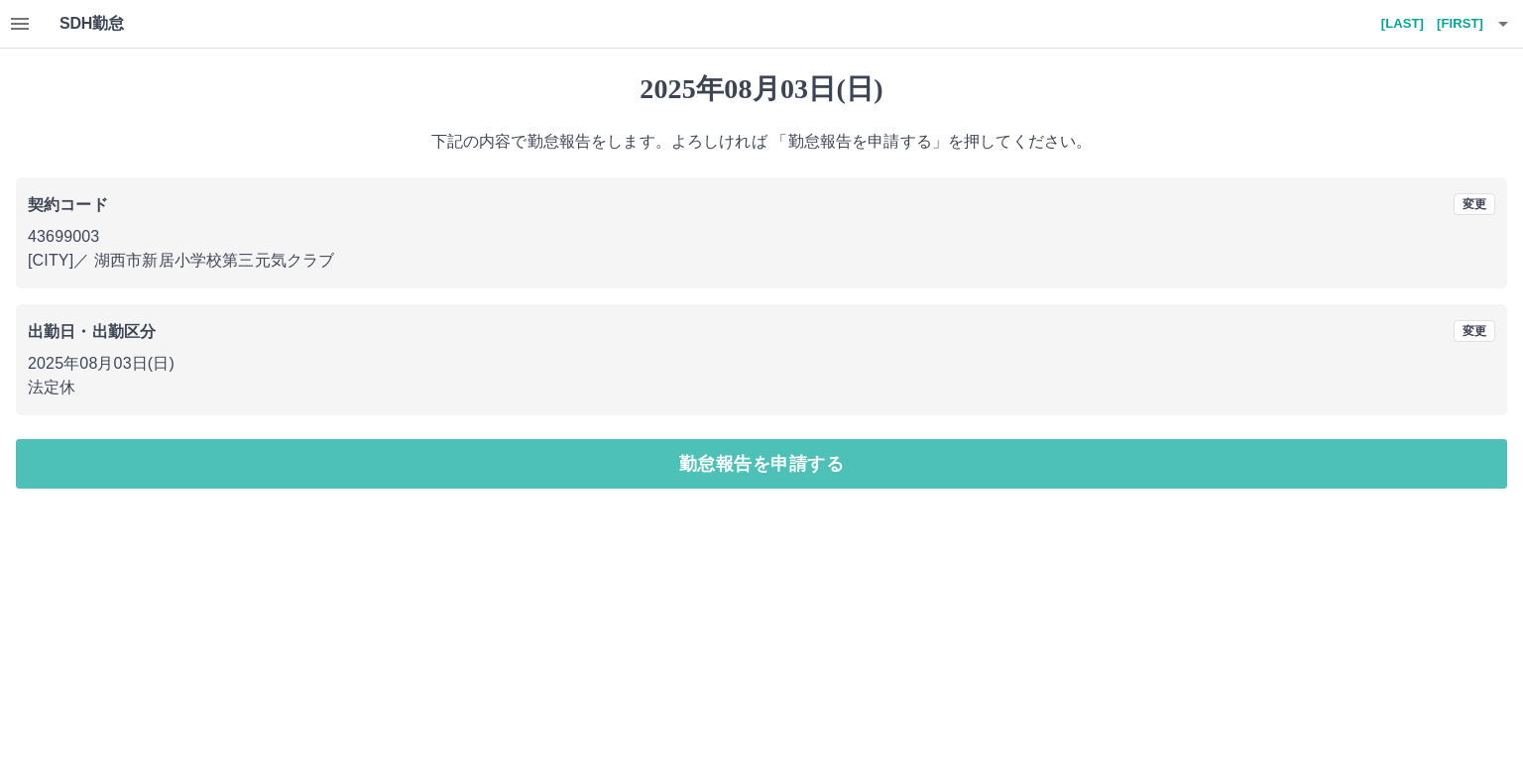 click on "勤怠報告を申請する" at bounding box center [762, 464] 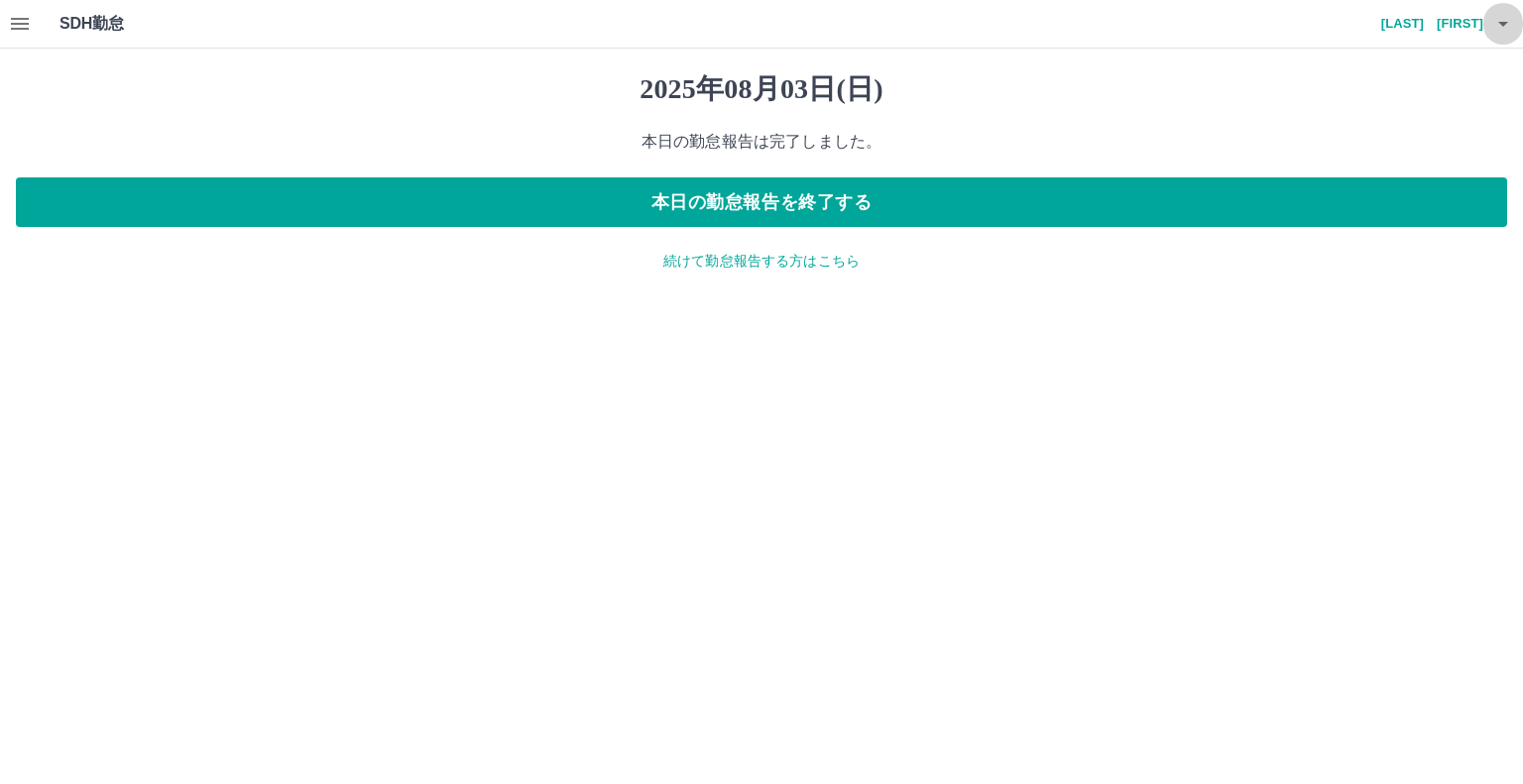 click 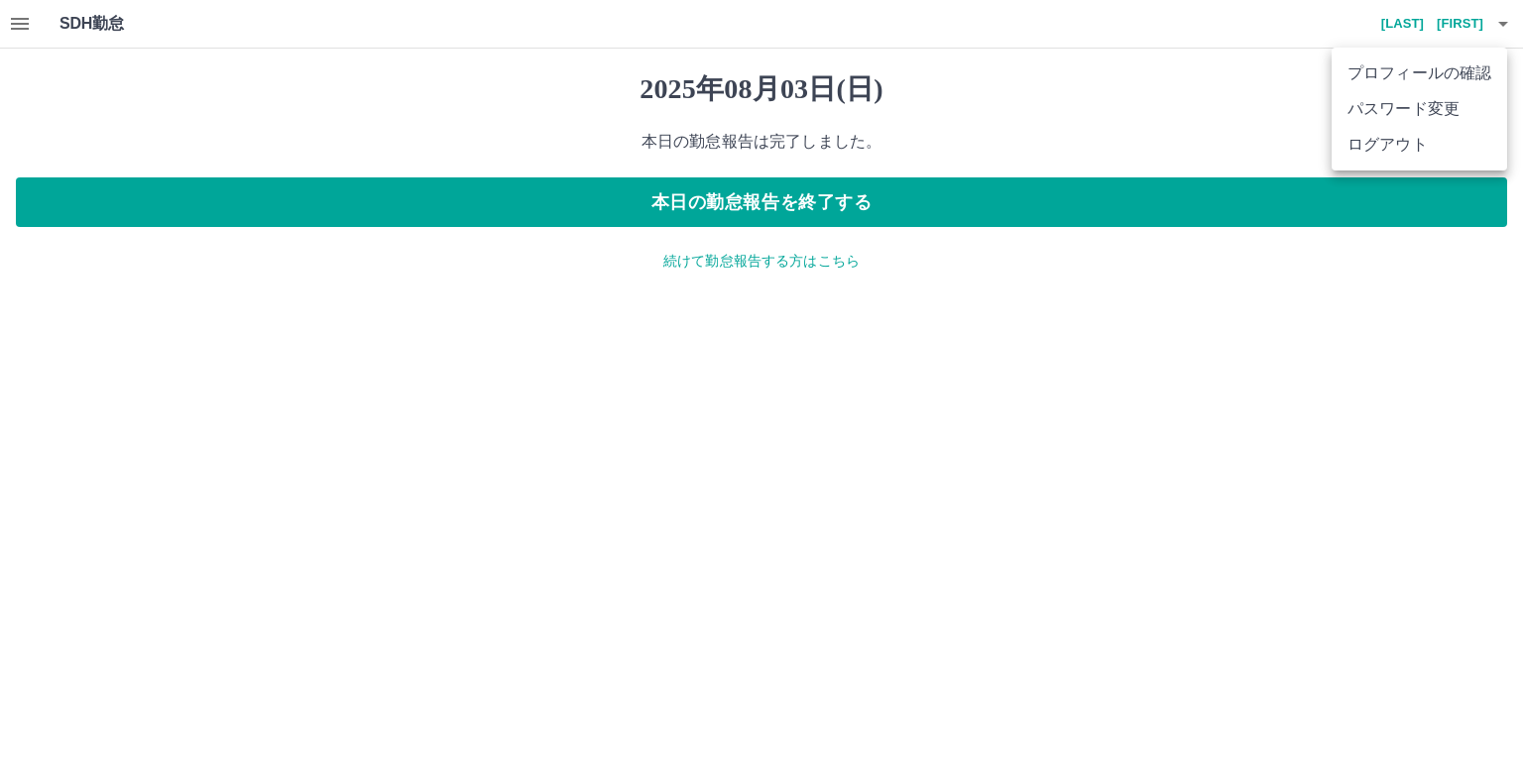click on "ログアウト" at bounding box center (1419, 145) 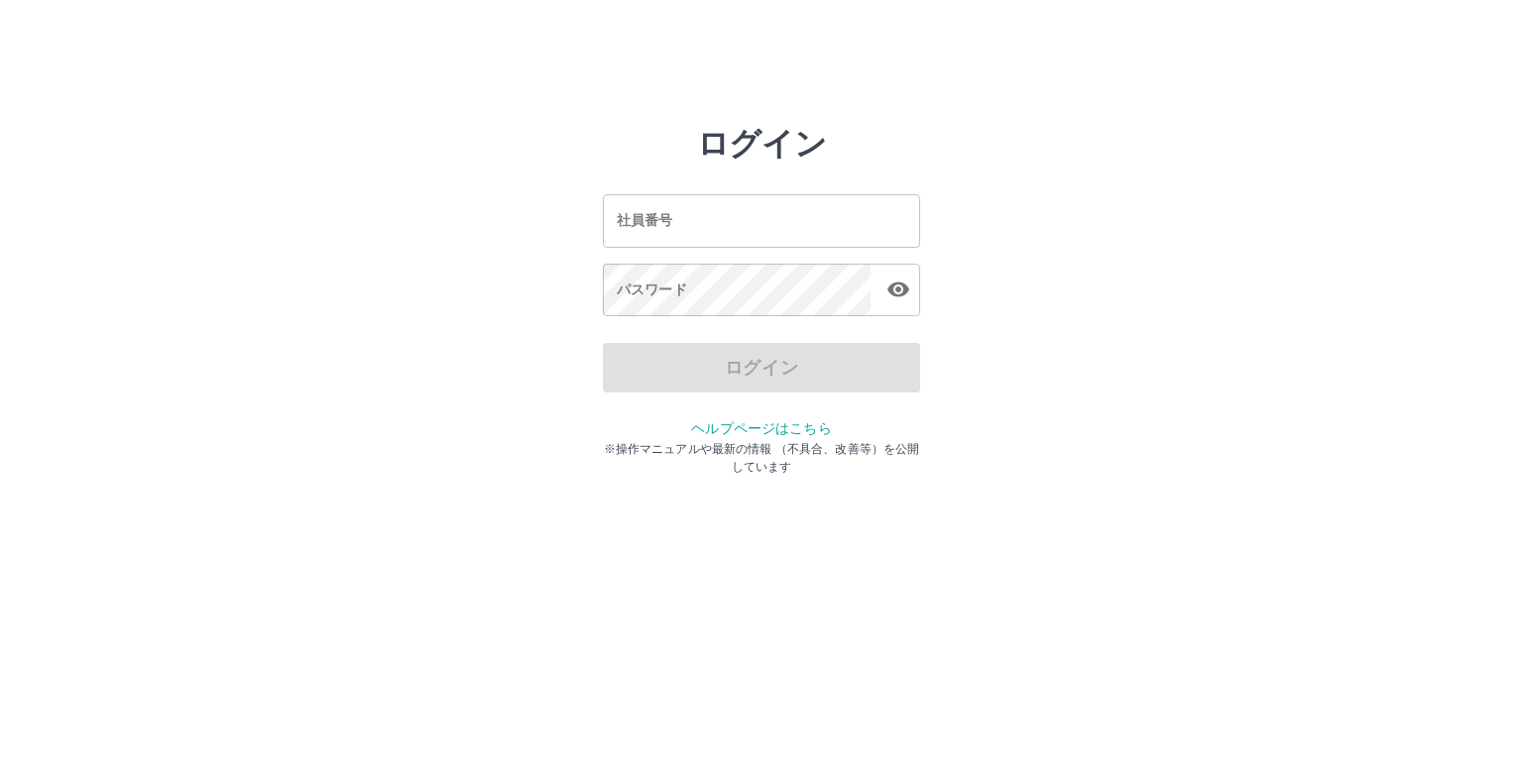scroll, scrollTop: 0, scrollLeft: 0, axis: both 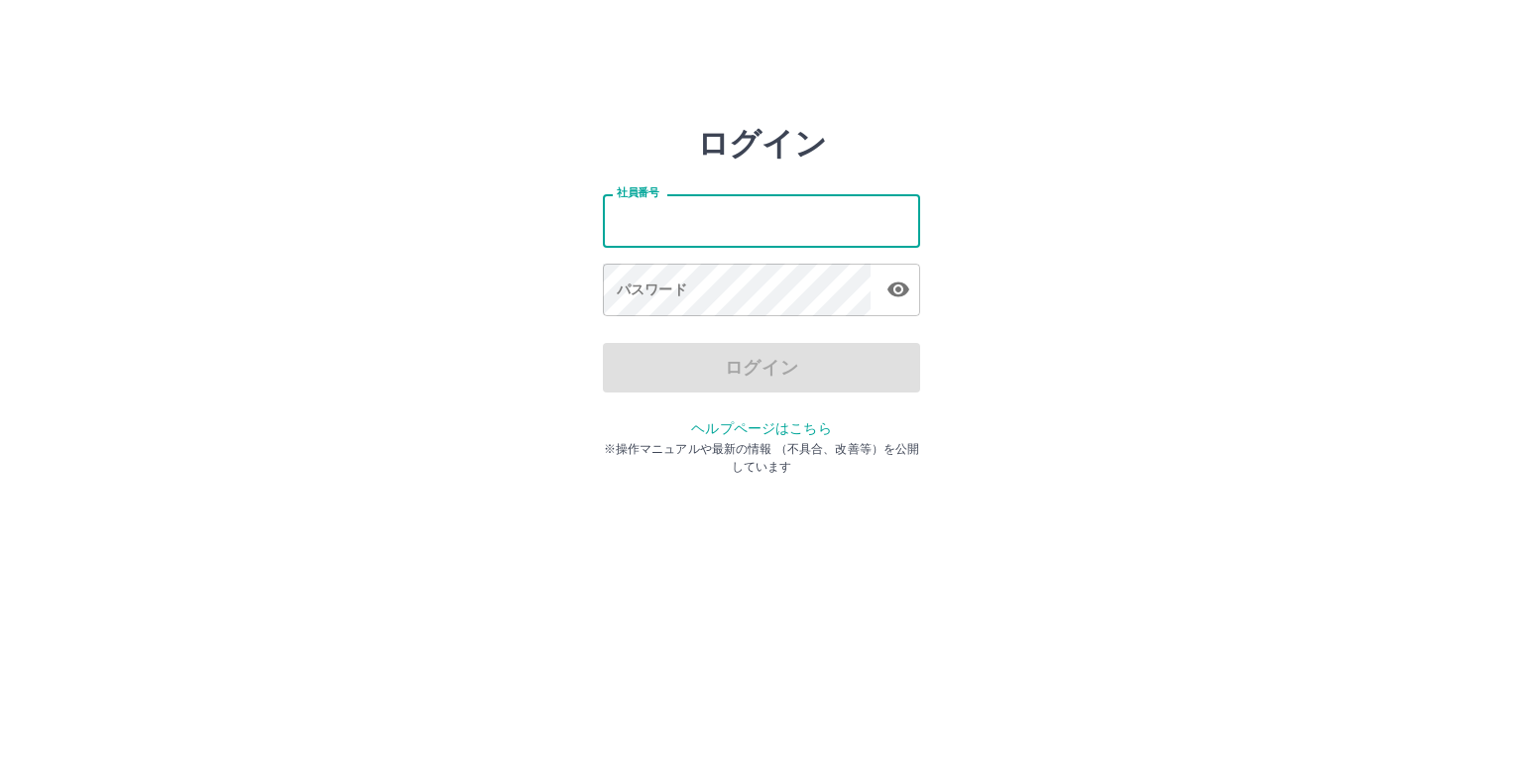 click on "社員番号" at bounding box center (762, 220) 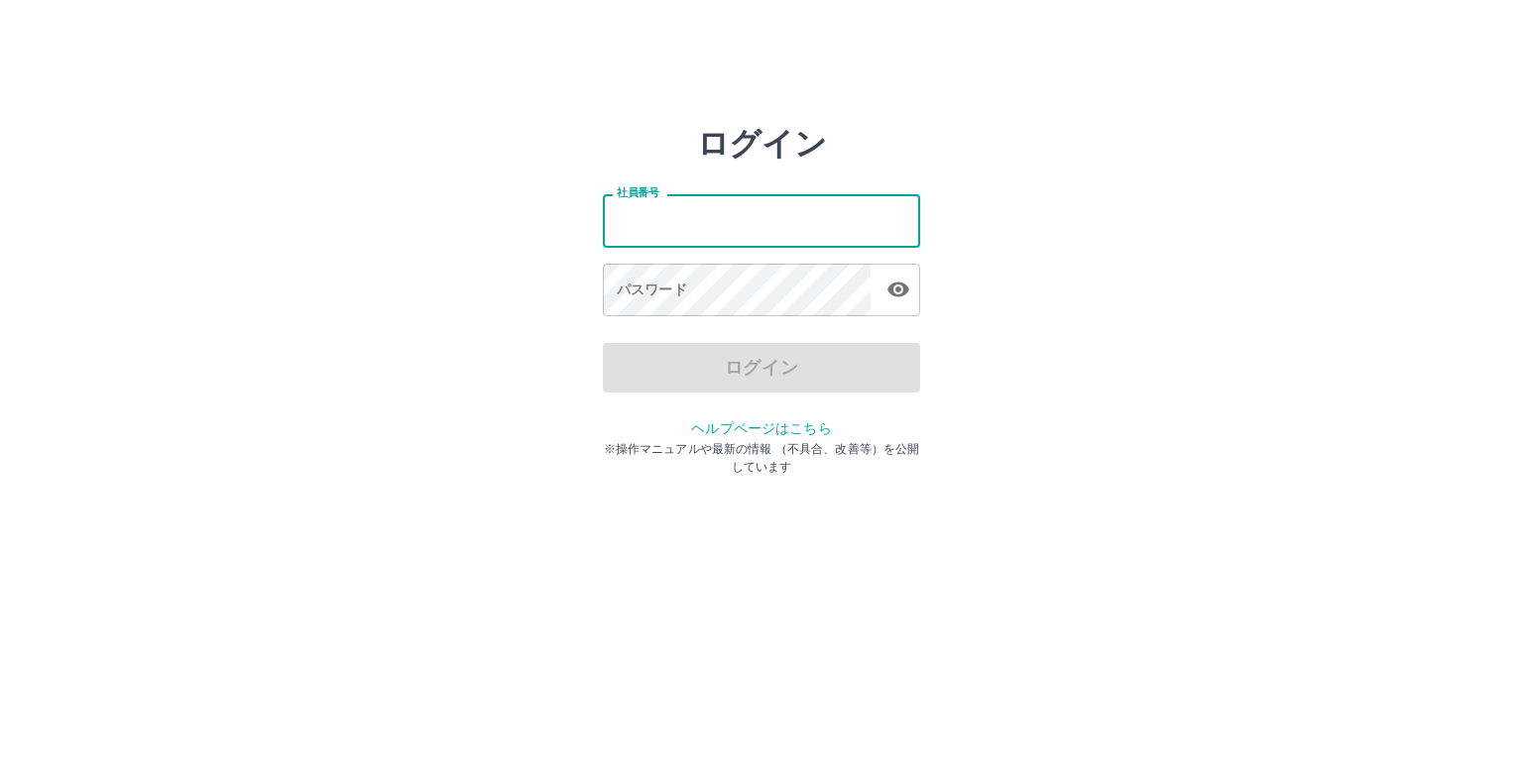 type on "*******" 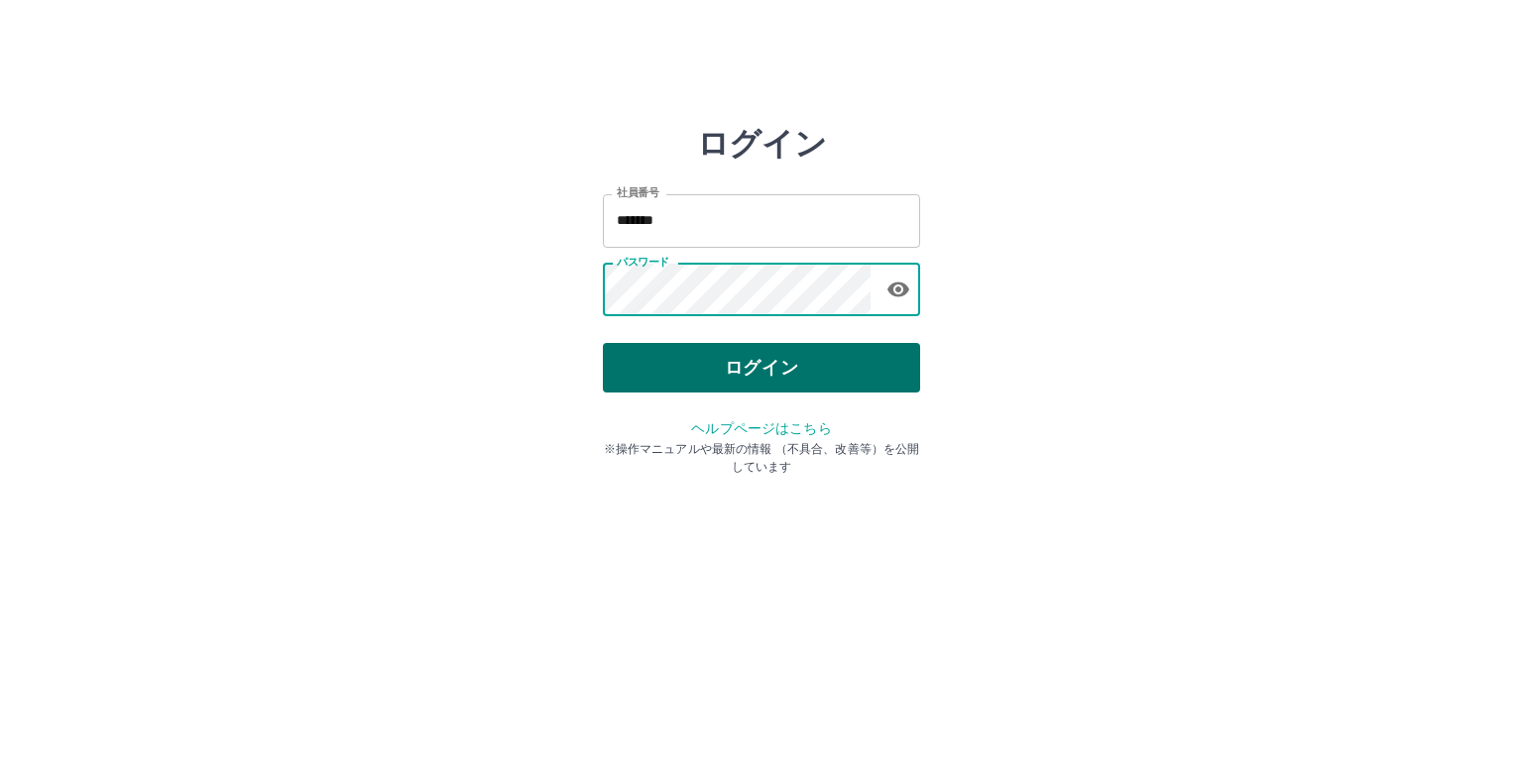 click on "ログイン" at bounding box center (762, 368) 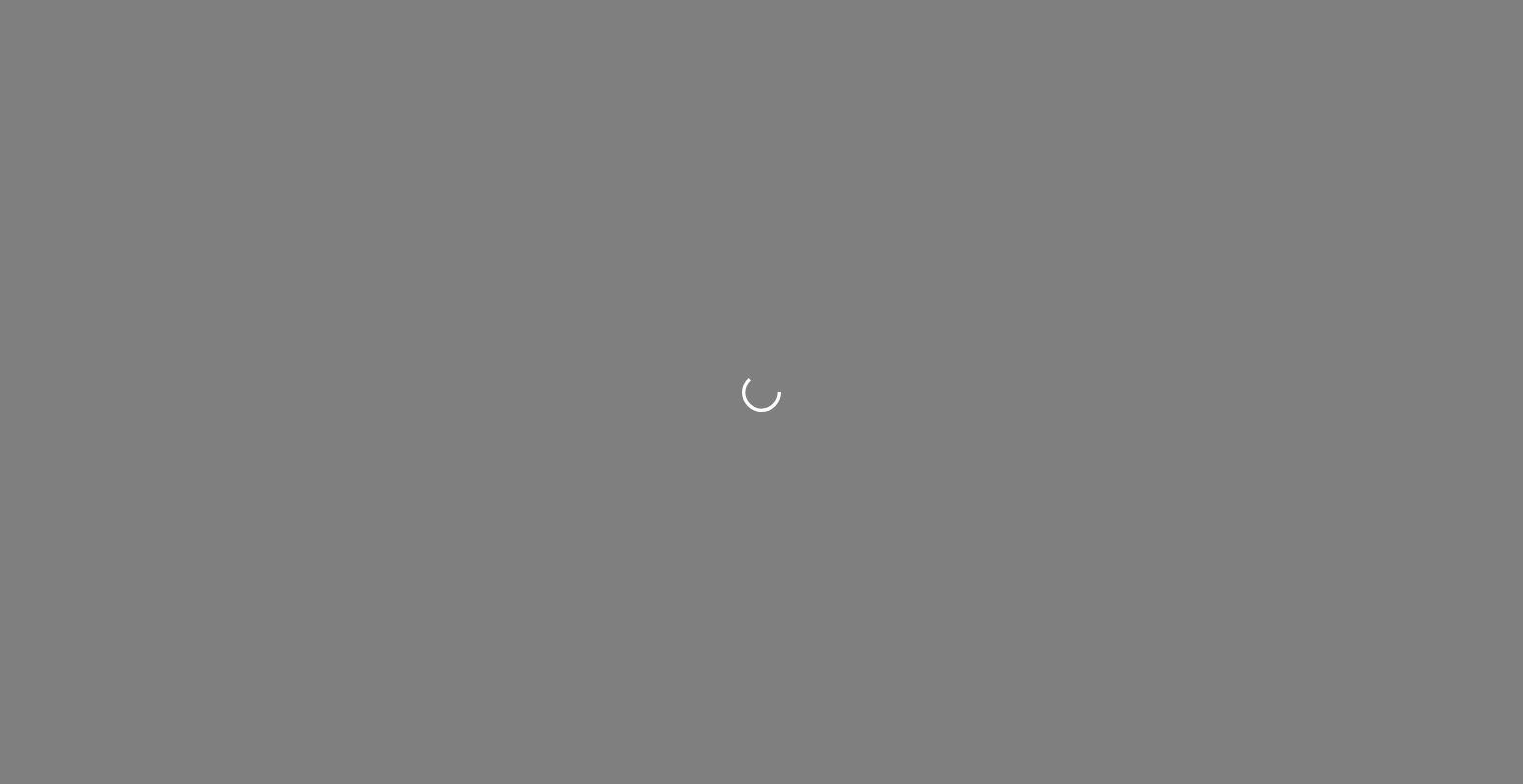 scroll, scrollTop: 0, scrollLeft: 0, axis: both 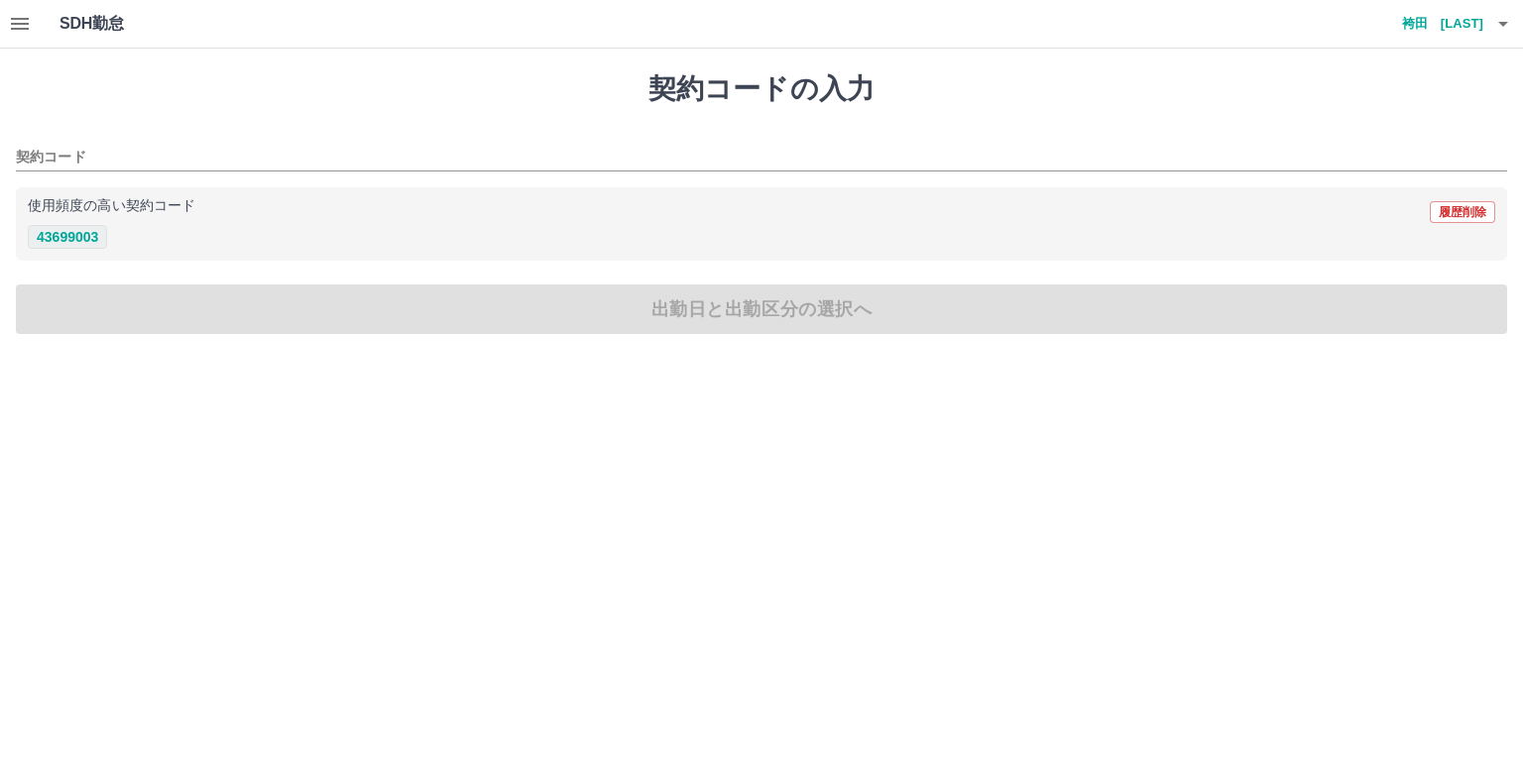 click on "43699003" at bounding box center (67, 237) 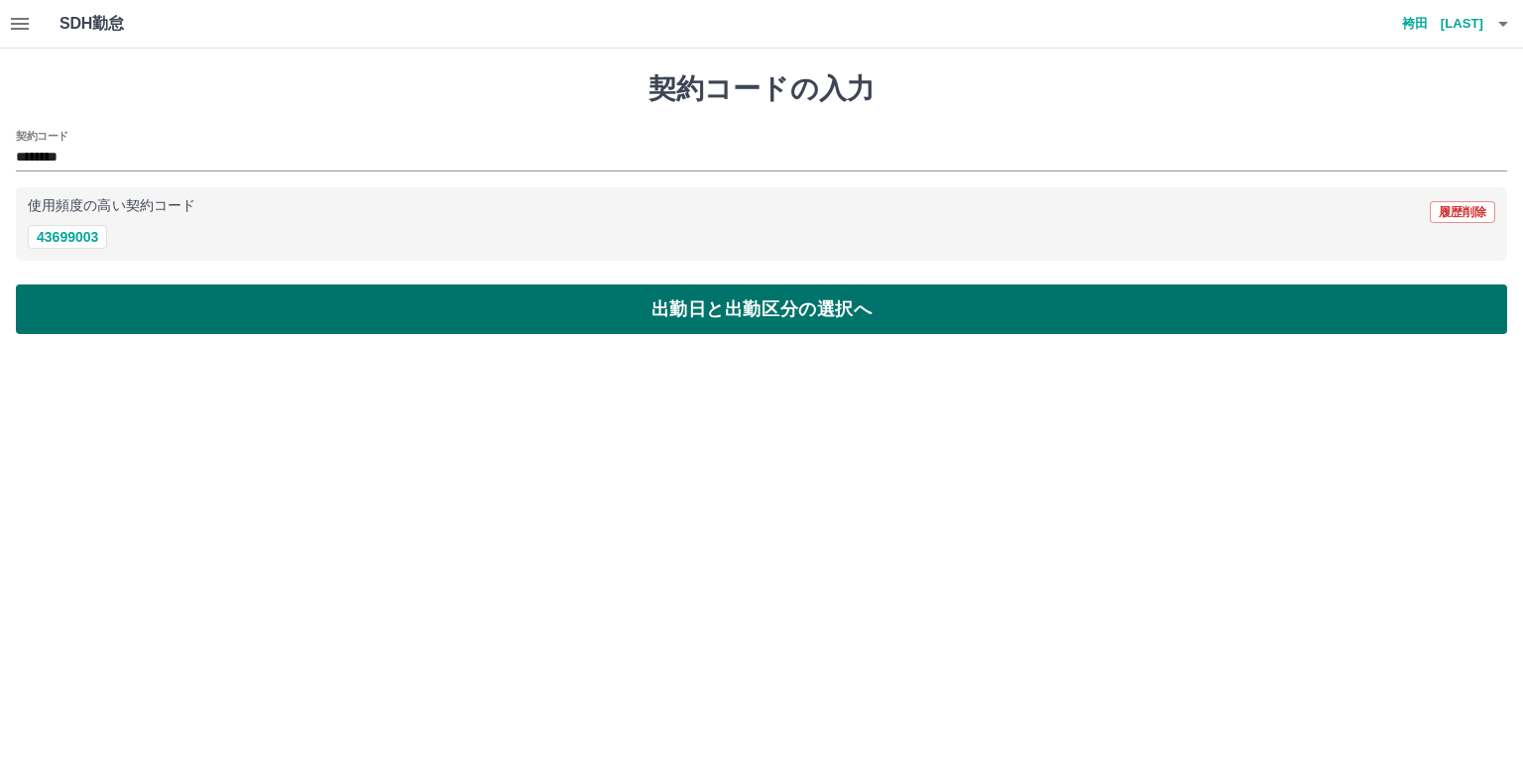 click on "出勤日と出勤区分の選択へ" at bounding box center (762, 309) 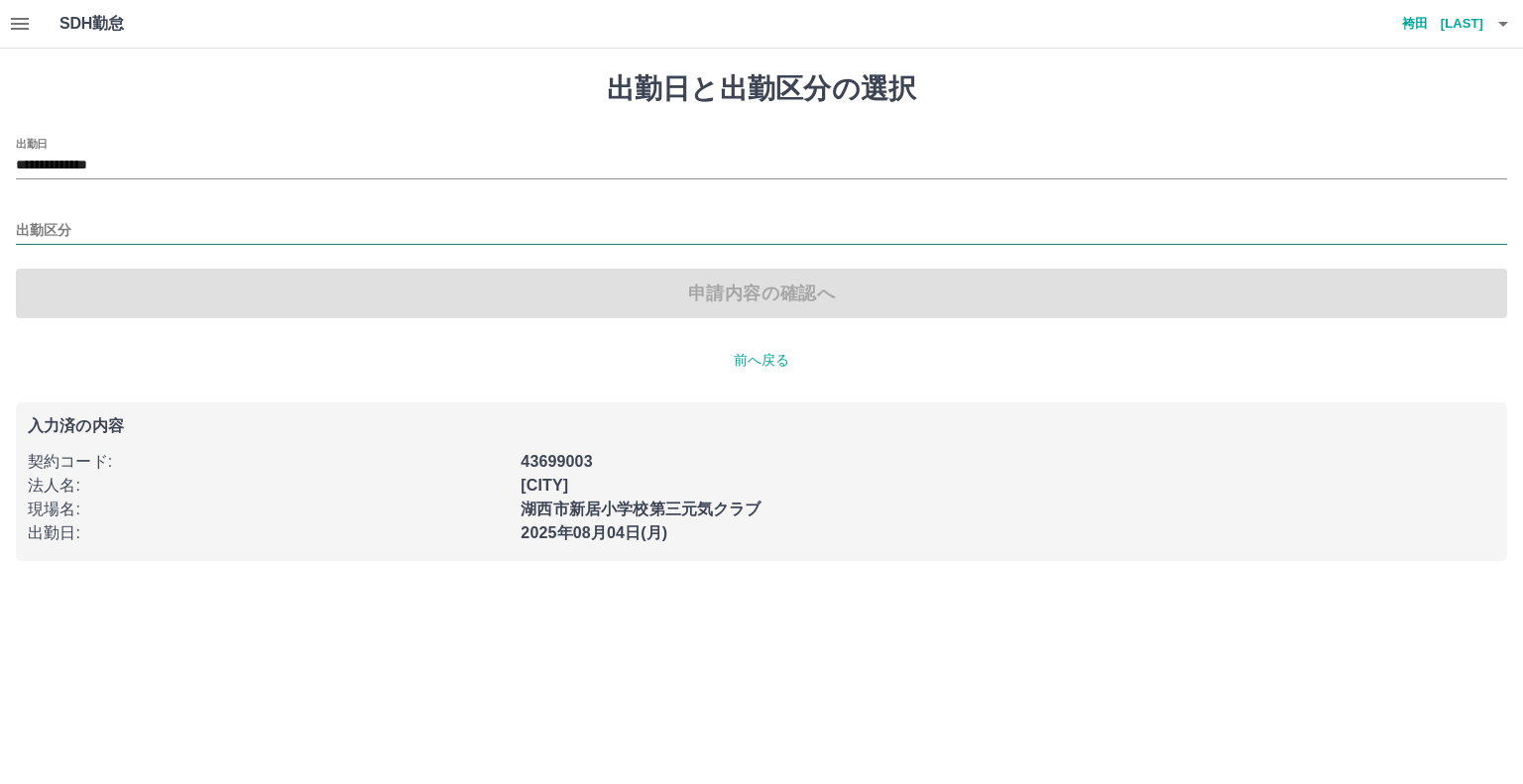 click on "出勤区分" at bounding box center (762, 231) 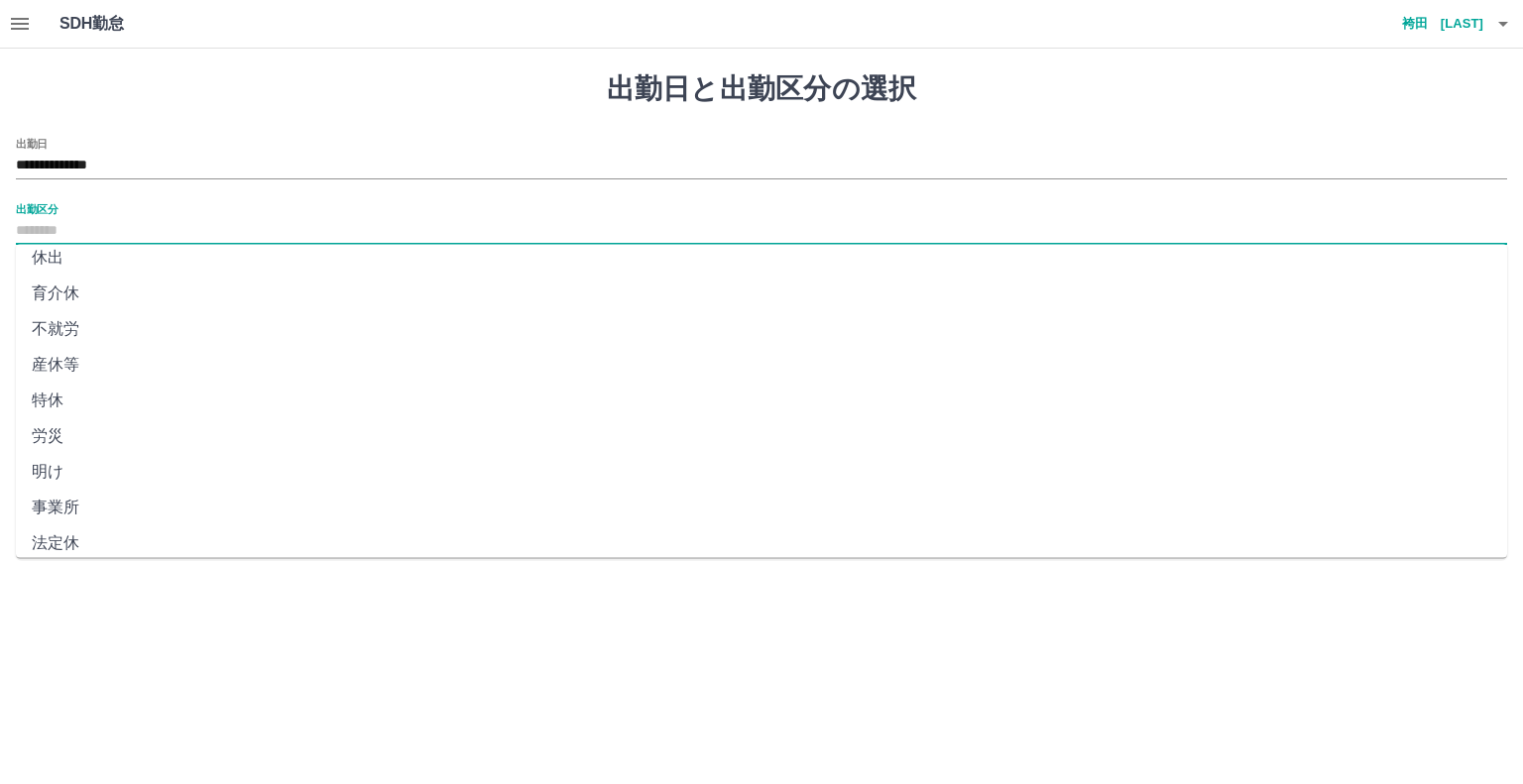 scroll, scrollTop: 344, scrollLeft: 0, axis: vertical 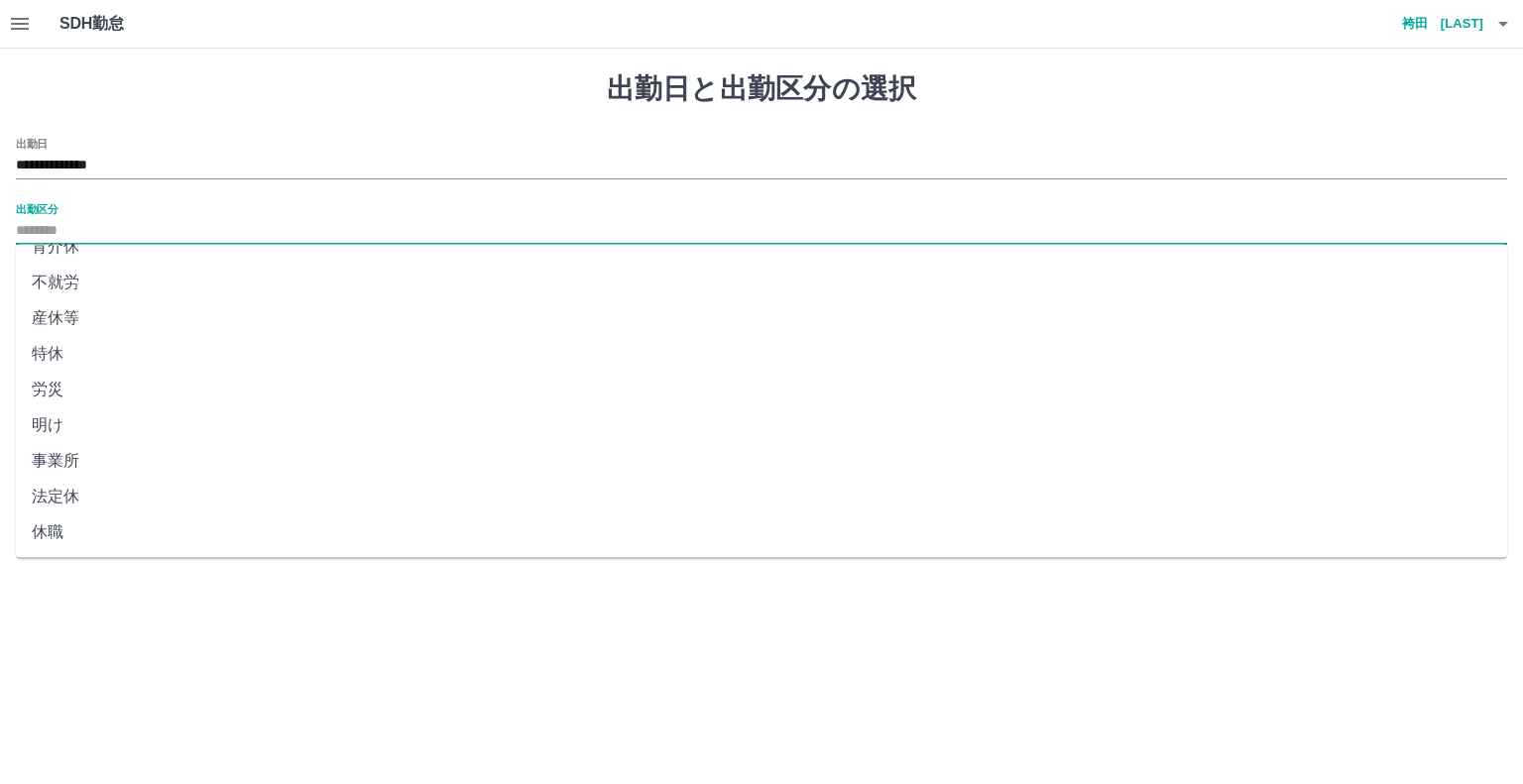 click on "法定休" at bounding box center [762, 497] 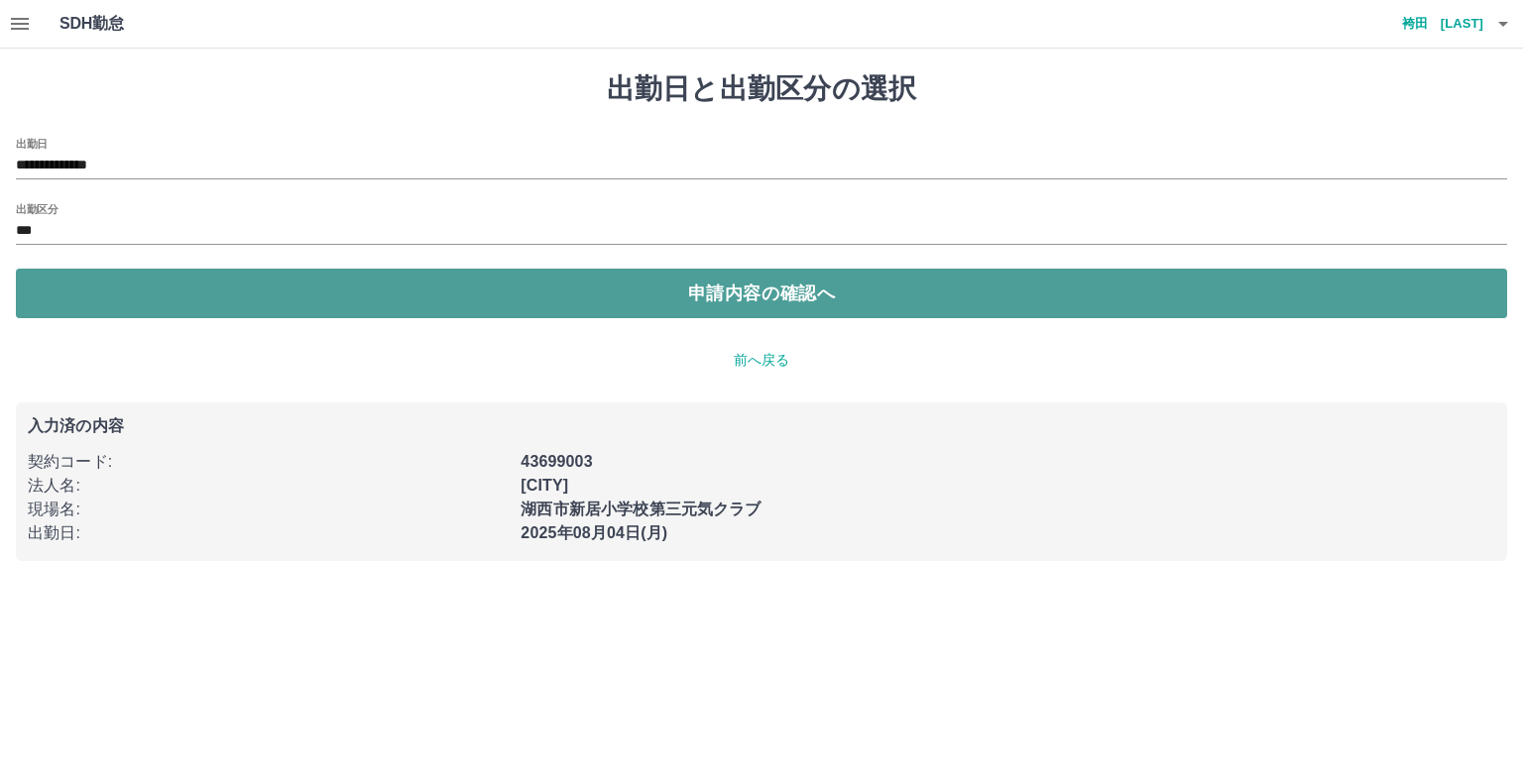 click on "申請内容の確認へ" at bounding box center [762, 293] 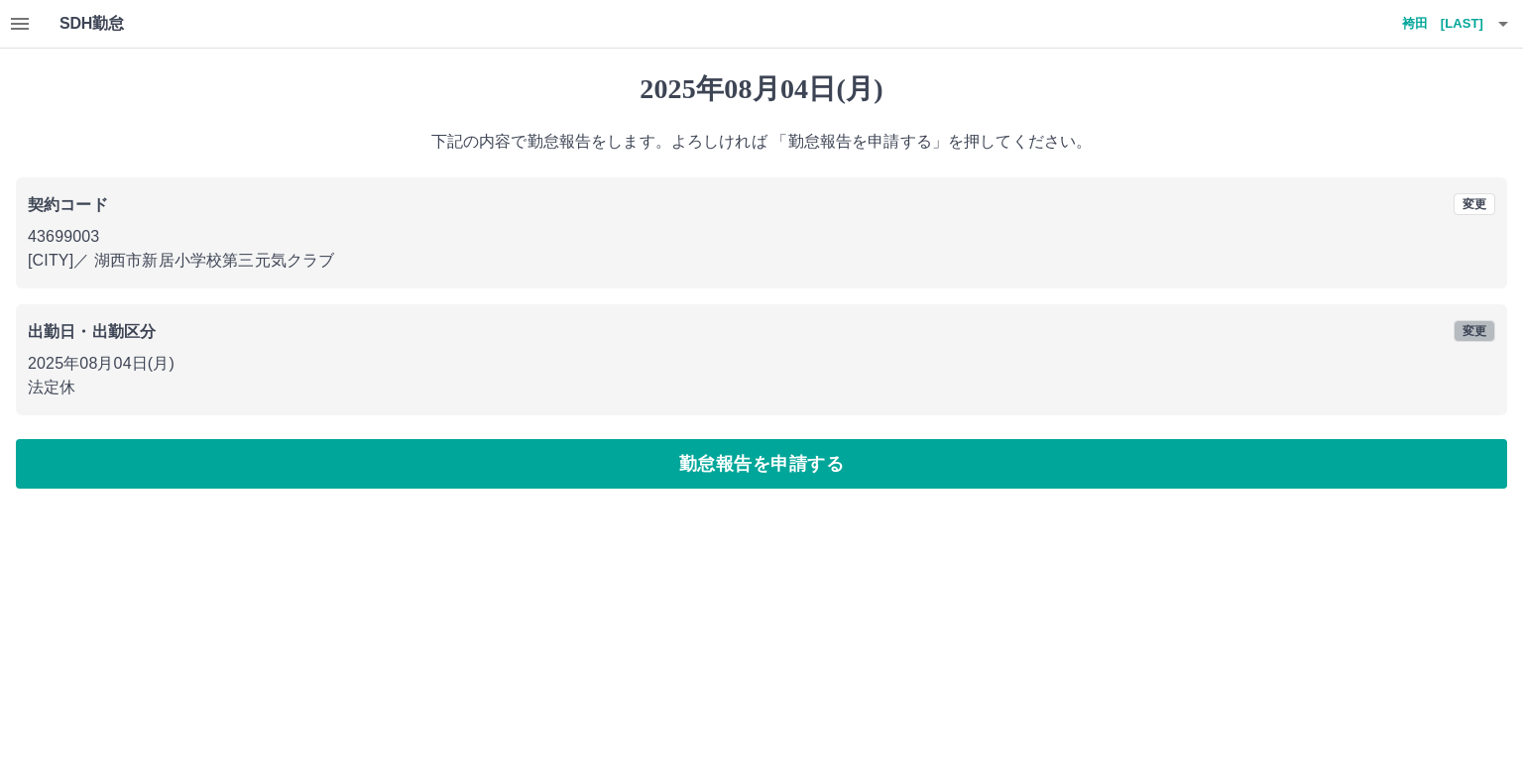click on "変更" at bounding box center (1474, 331) 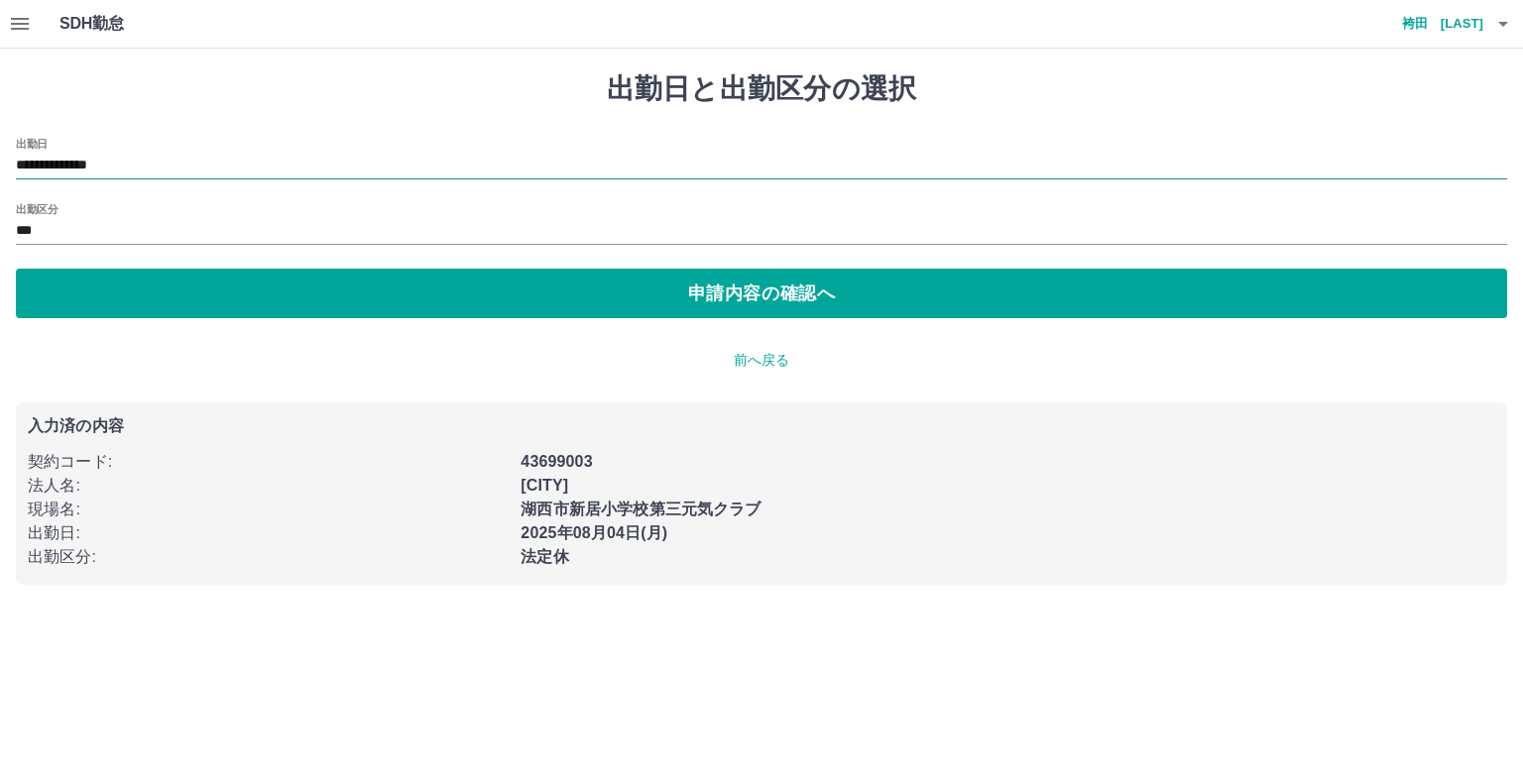 click on "**********" at bounding box center [762, 166] 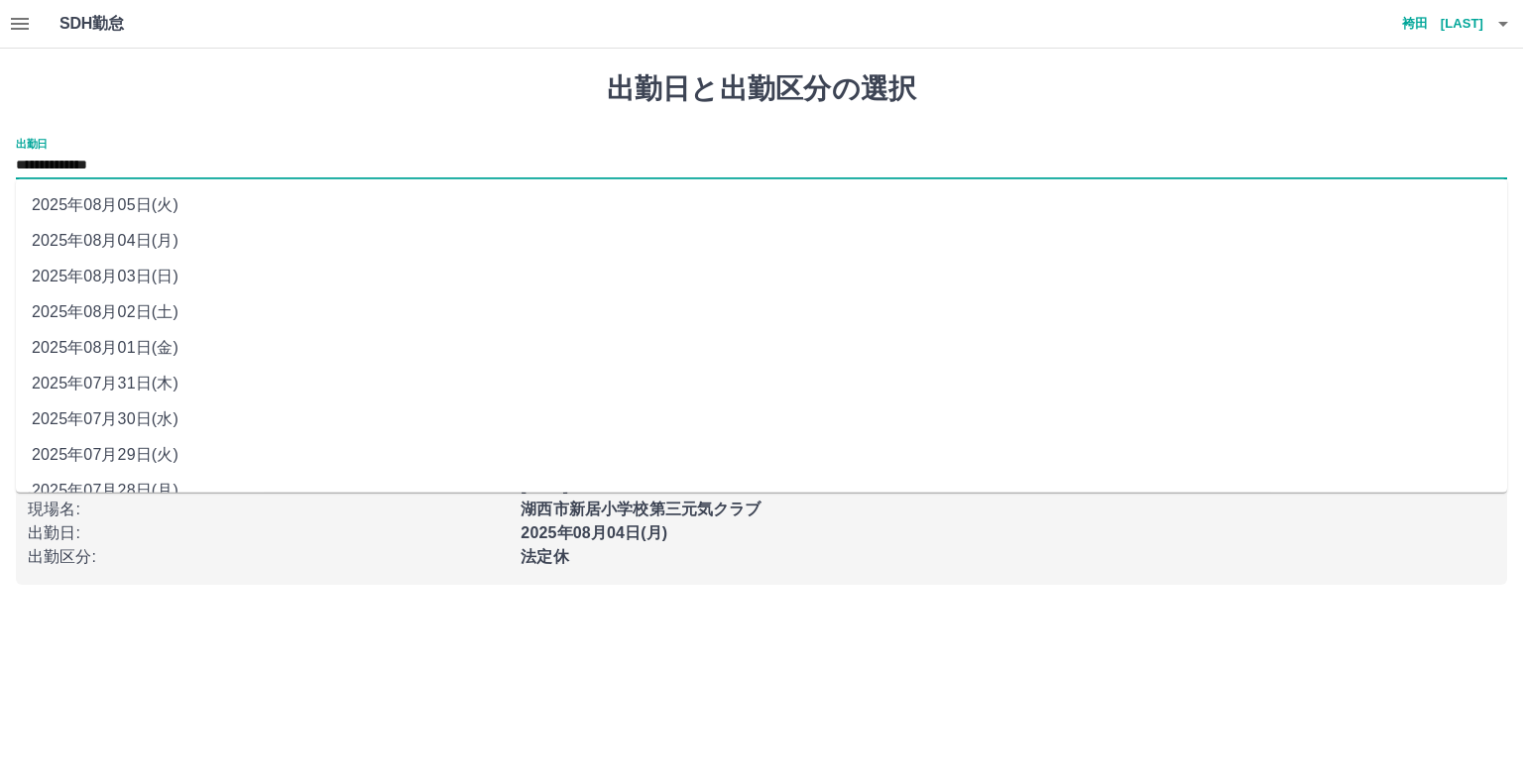 click on "2025年08月03日(日)" at bounding box center (762, 277) 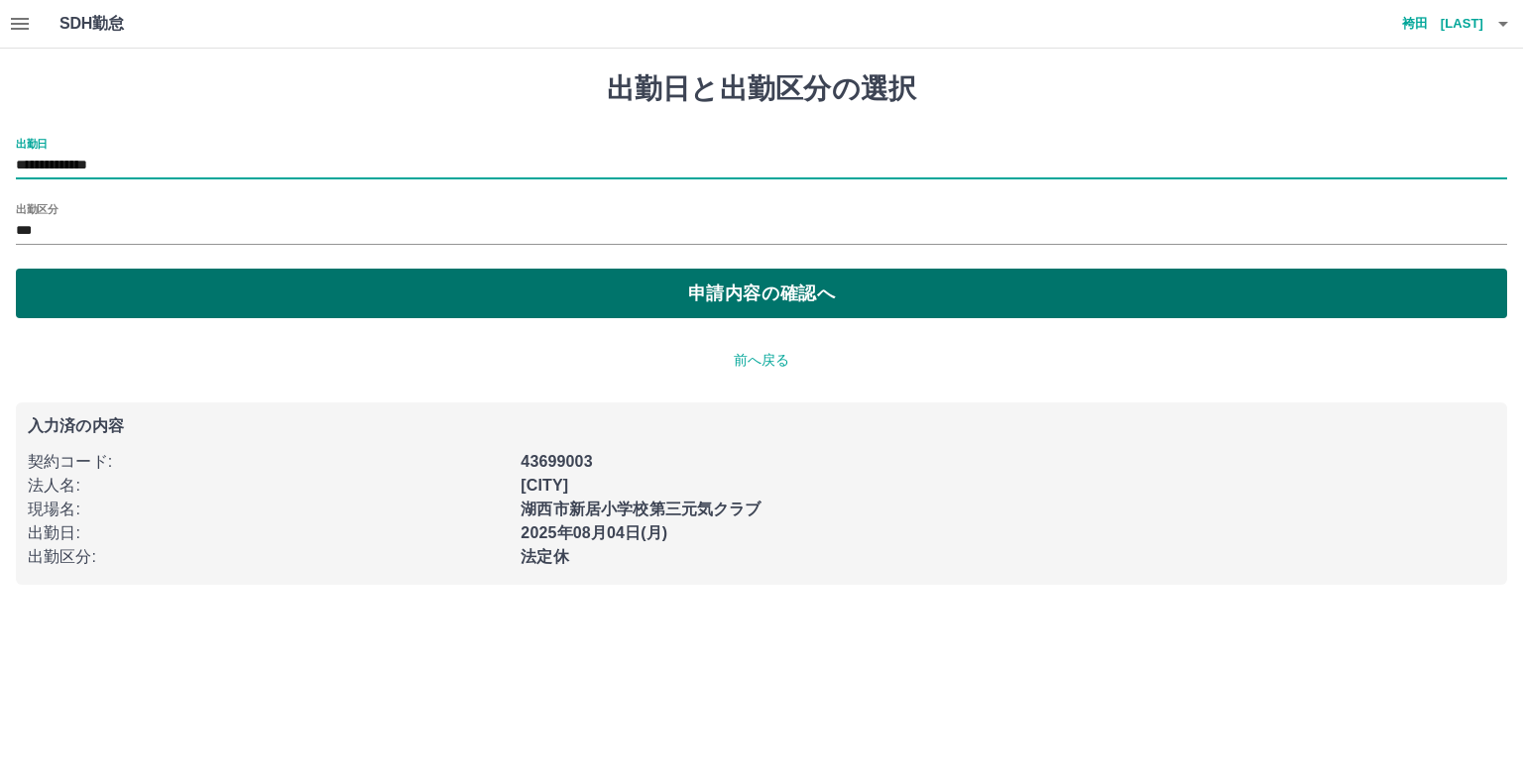 click on "申請内容の確認へ" at bounding box center [762, 293] 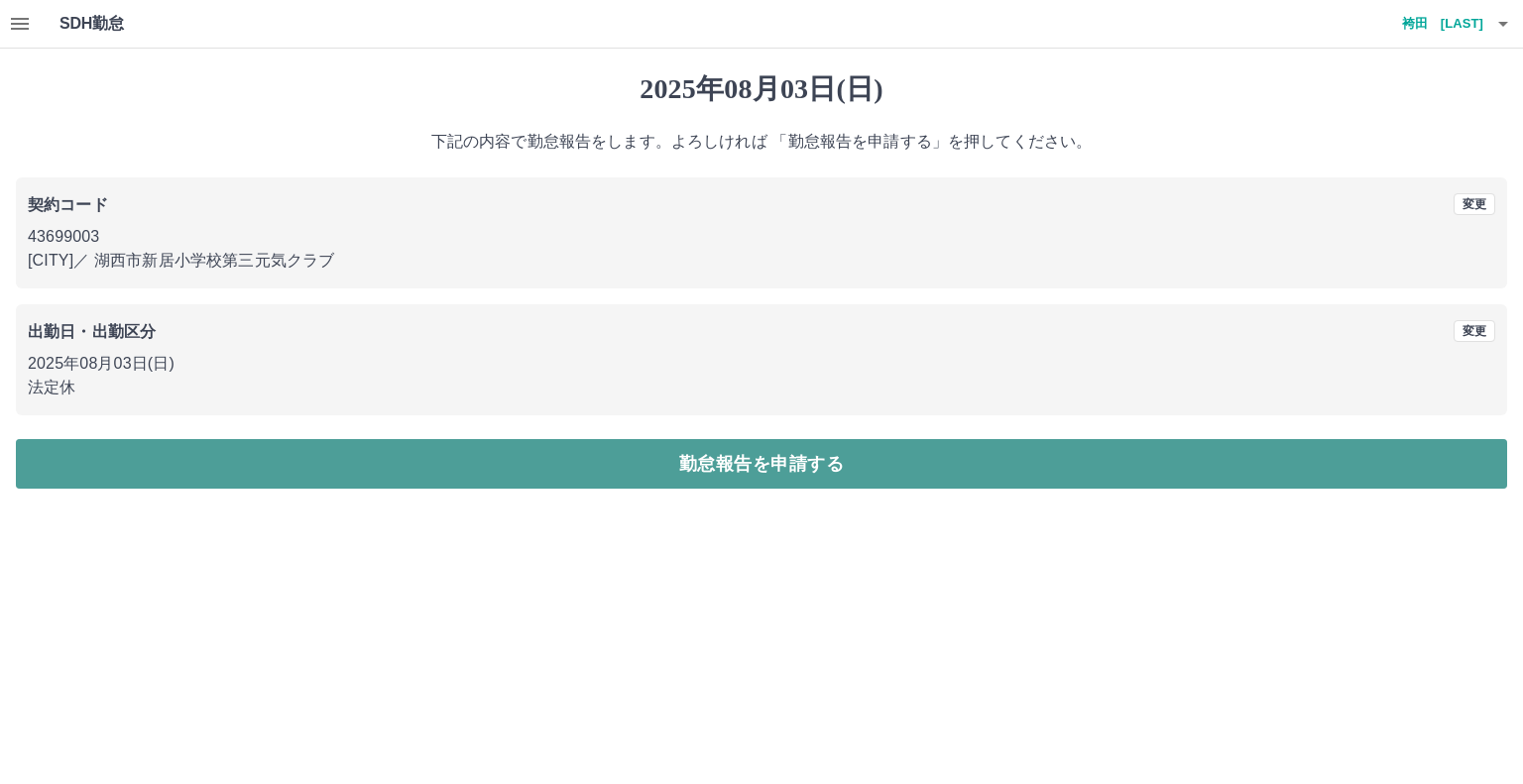 click on "勤怠報告を申請する" at bounding box center (762, 464) 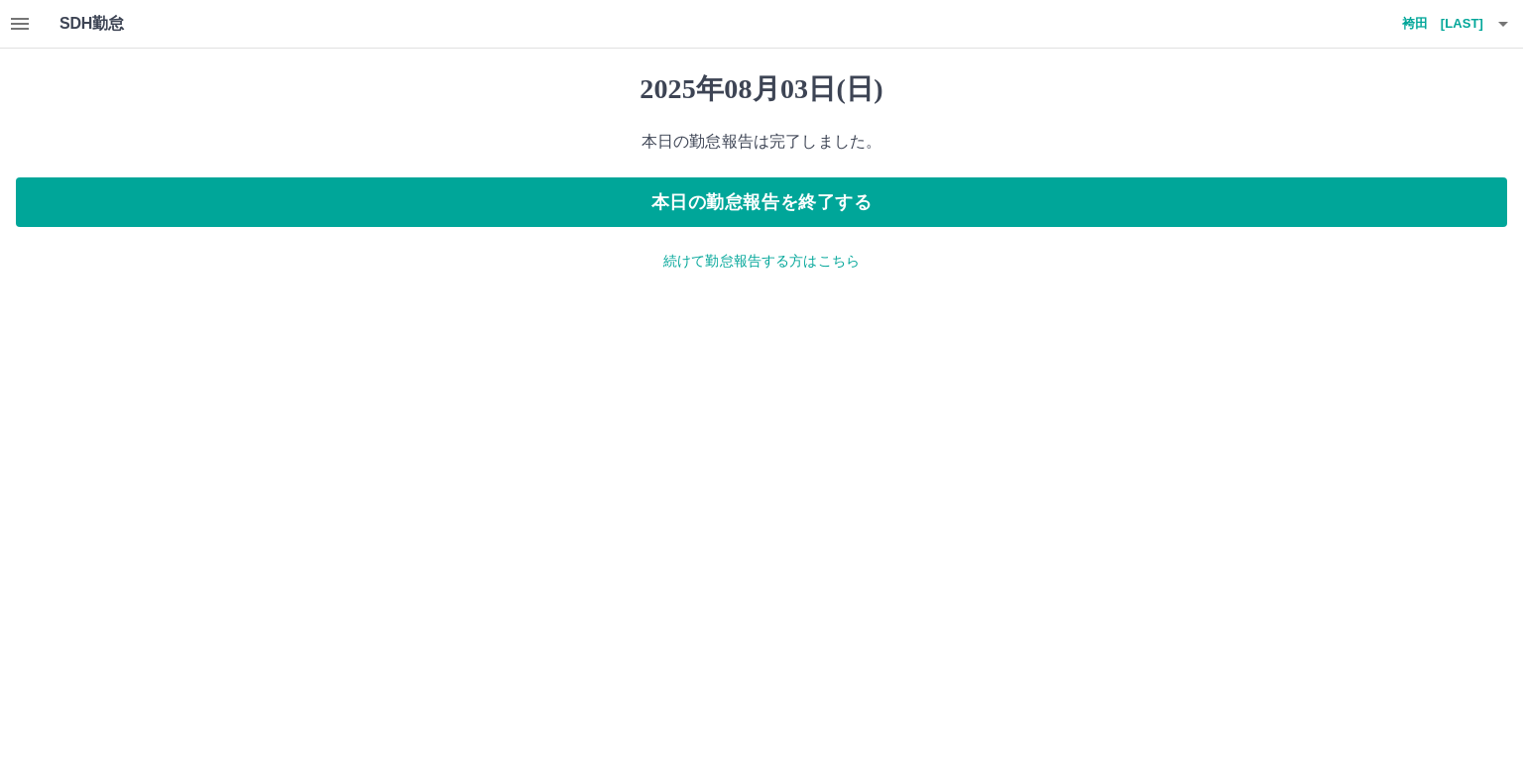 click 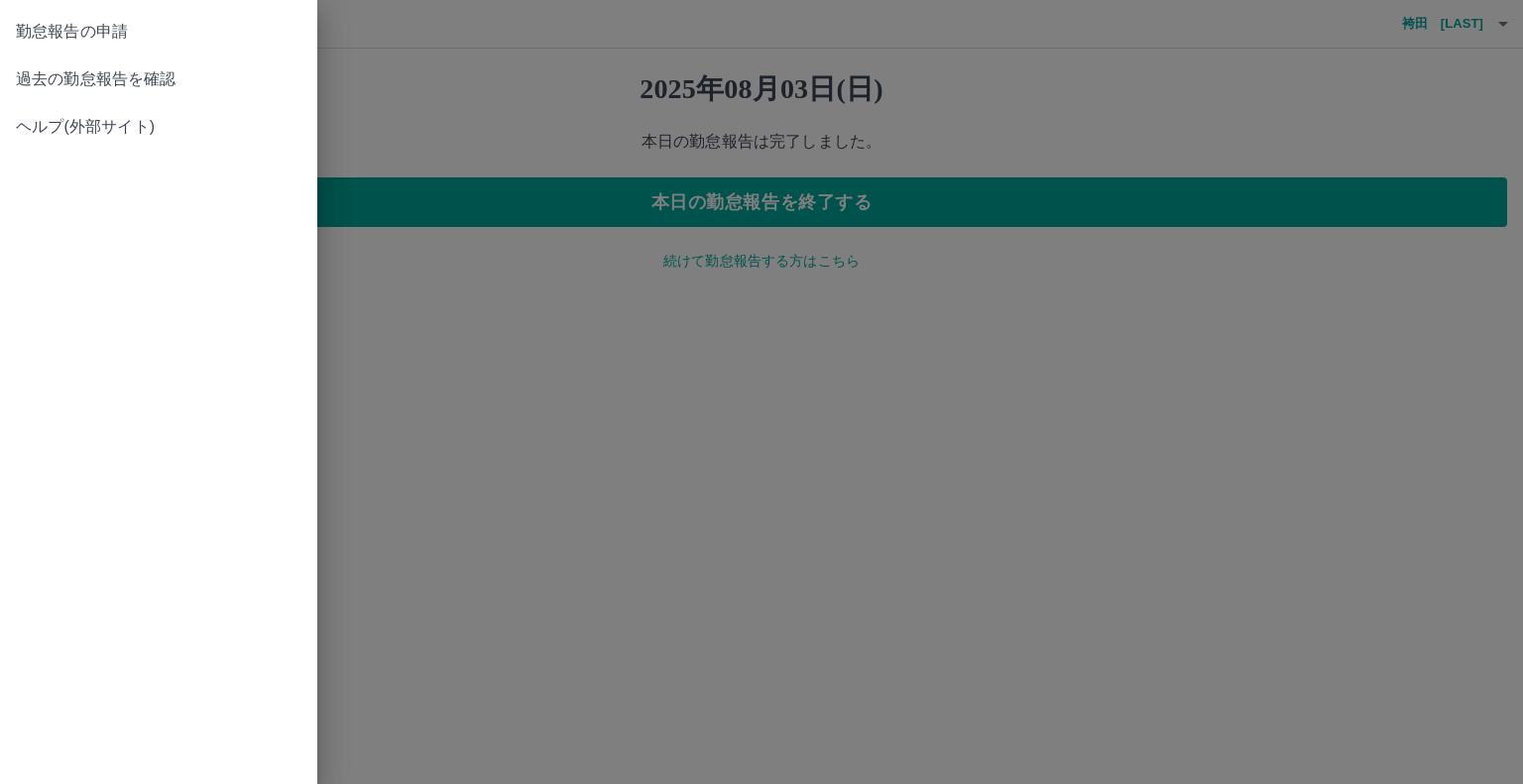 drag, startPoint x: 879, startPoint y: 335, endPoint x: 1218, endPoint y: 284, distance: 342.8148 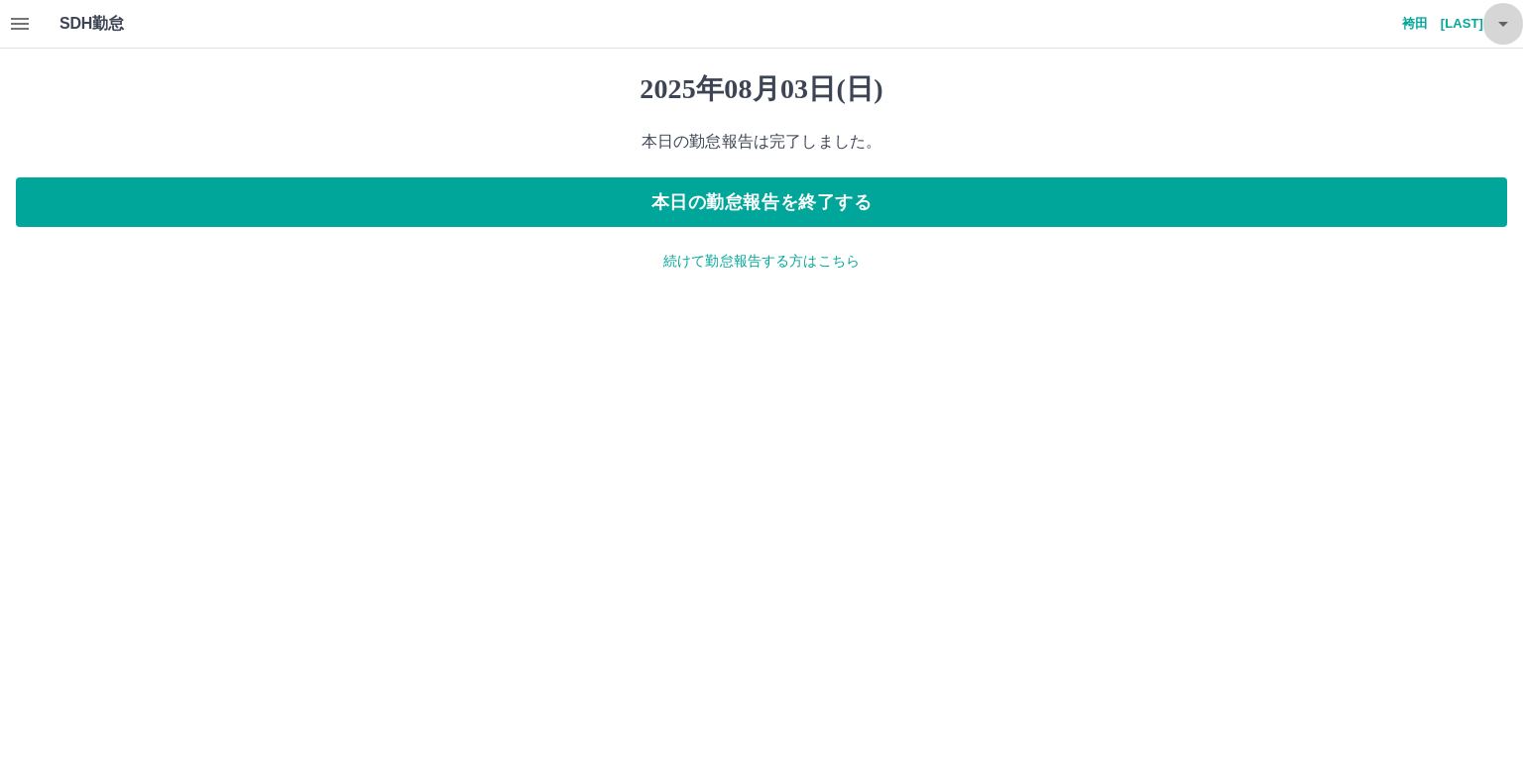 click 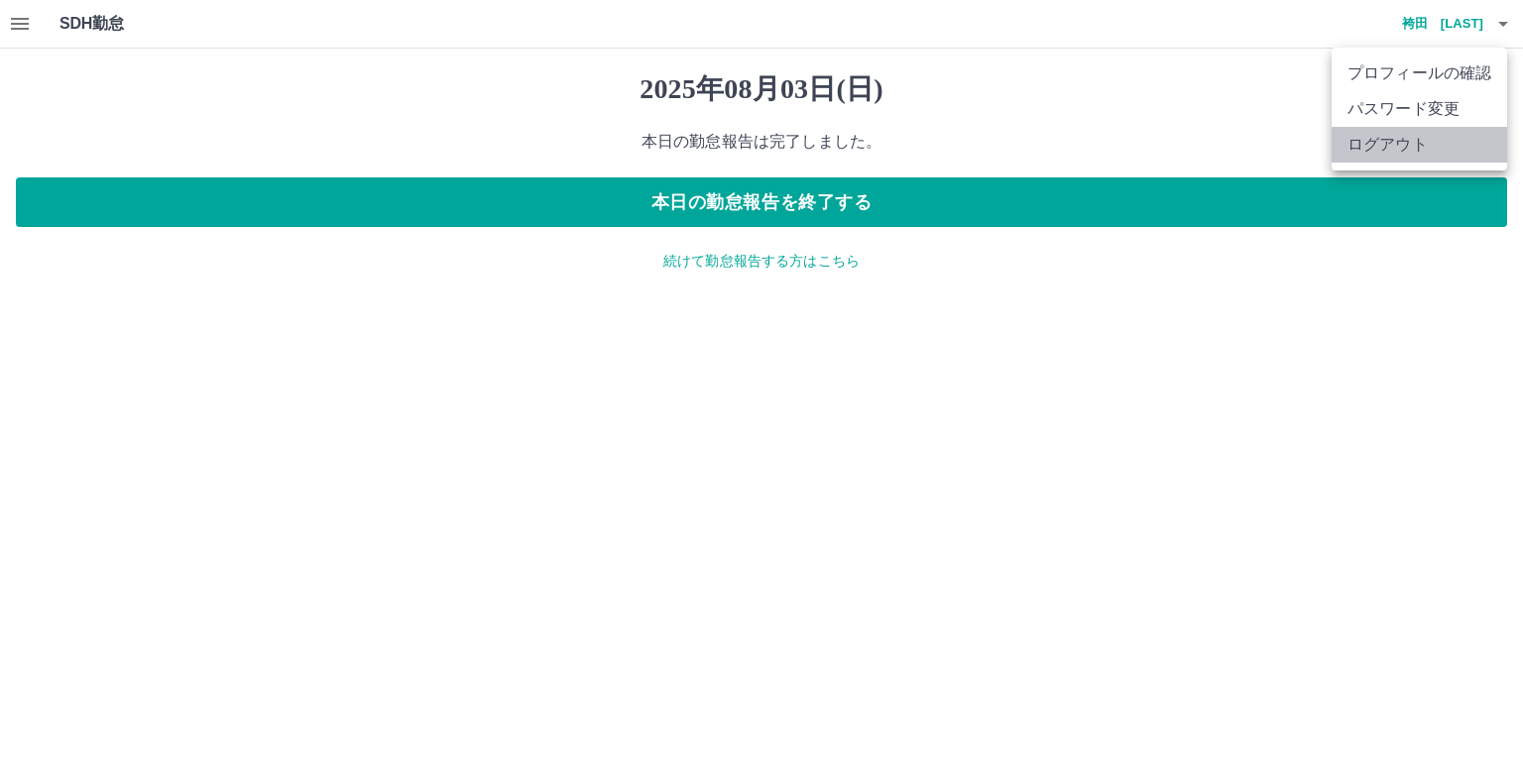 click on "ログアウト" at bounding box center [1419, 145] 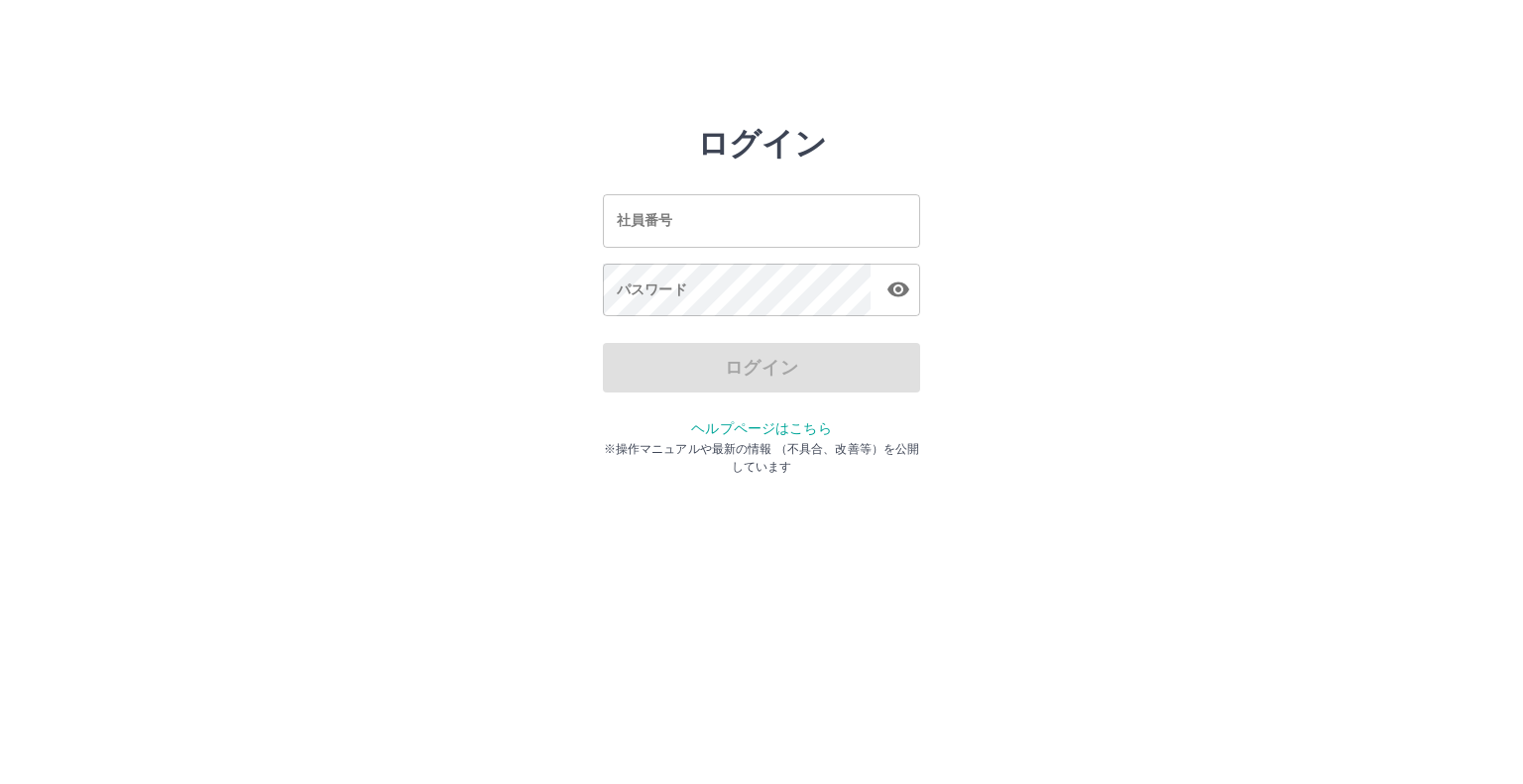 scroll, scrollTop: 0, scrollLeft: 0, axis: both 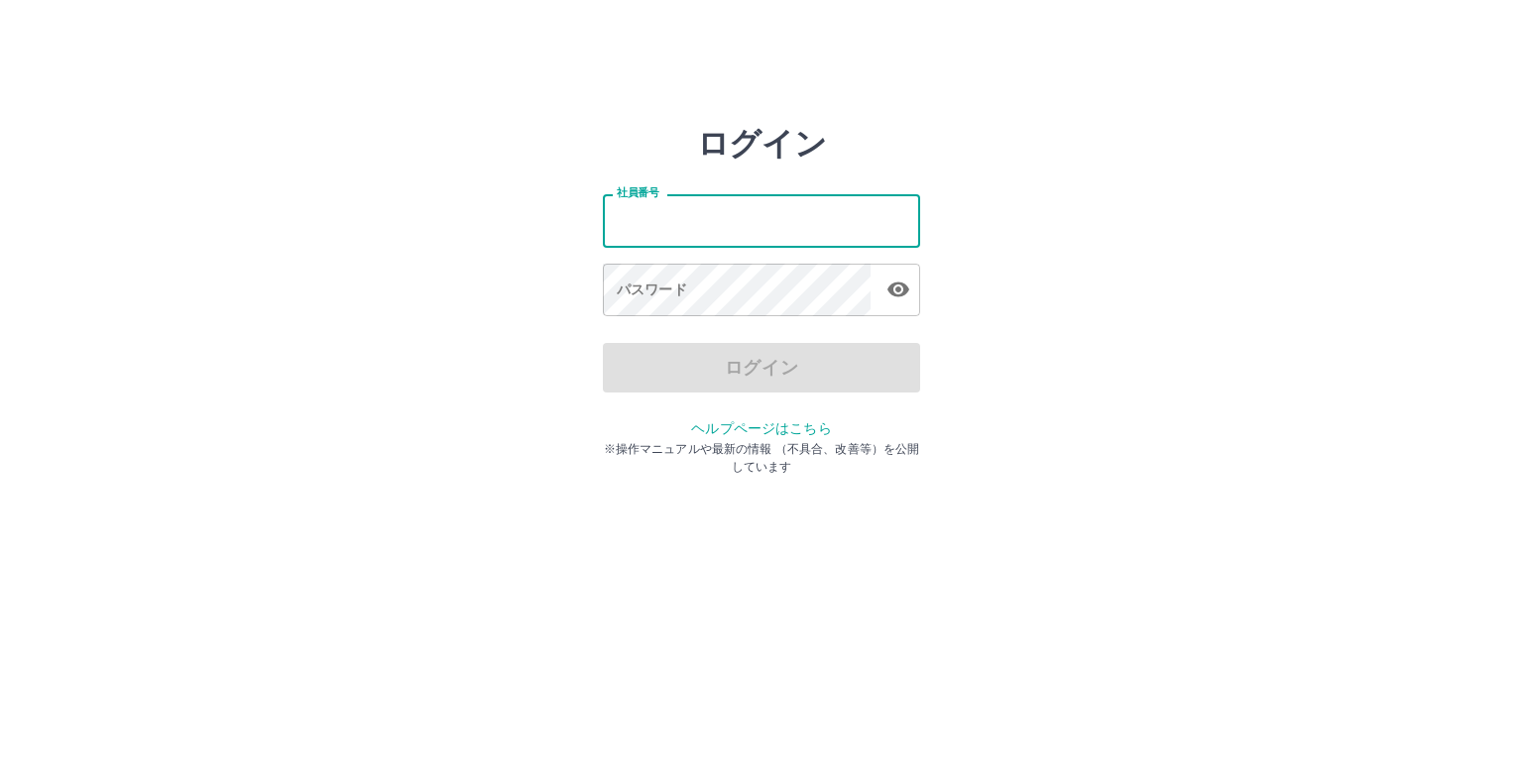 type on "*******" 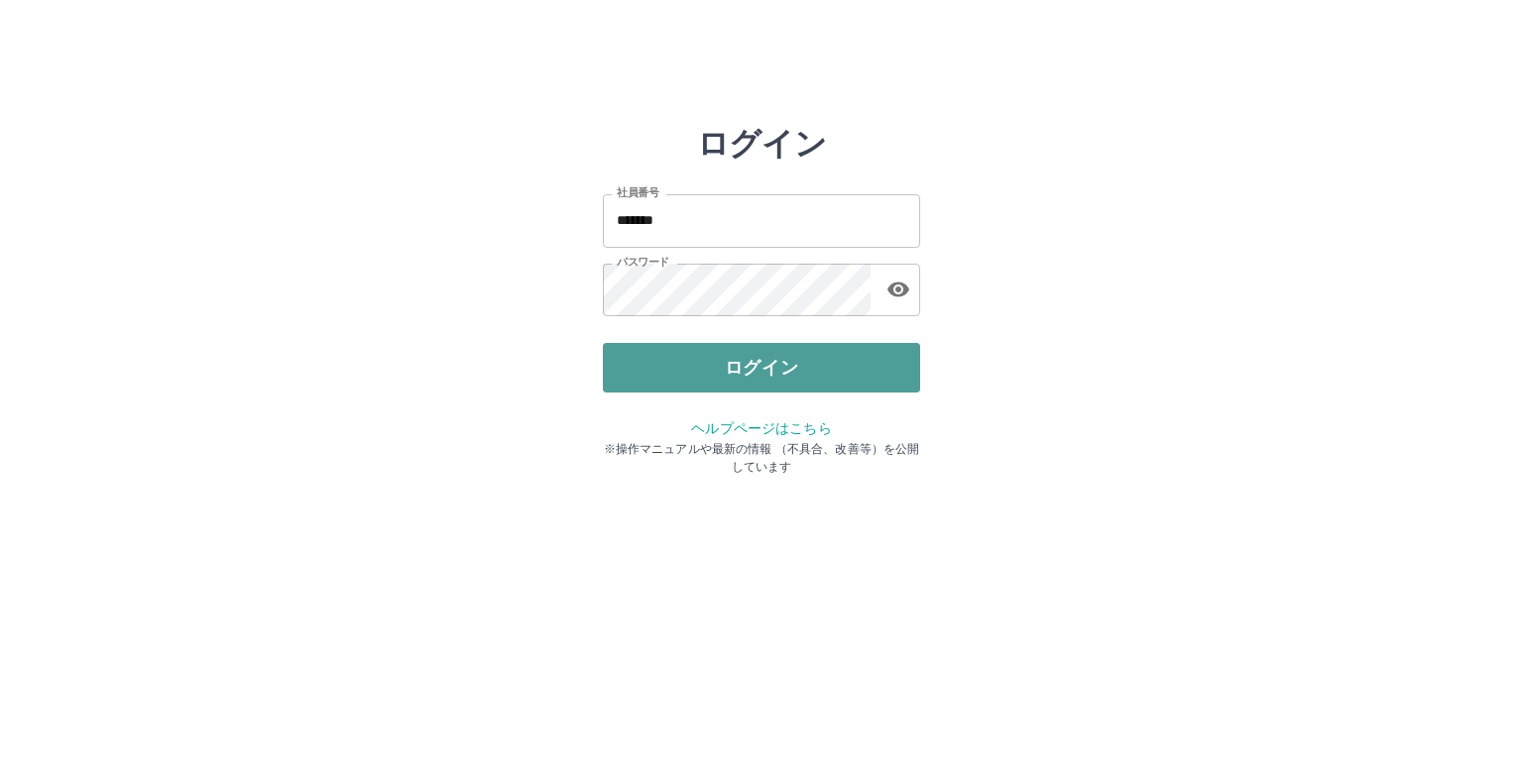 click on "ログイン" at bounding box center (762, 368) 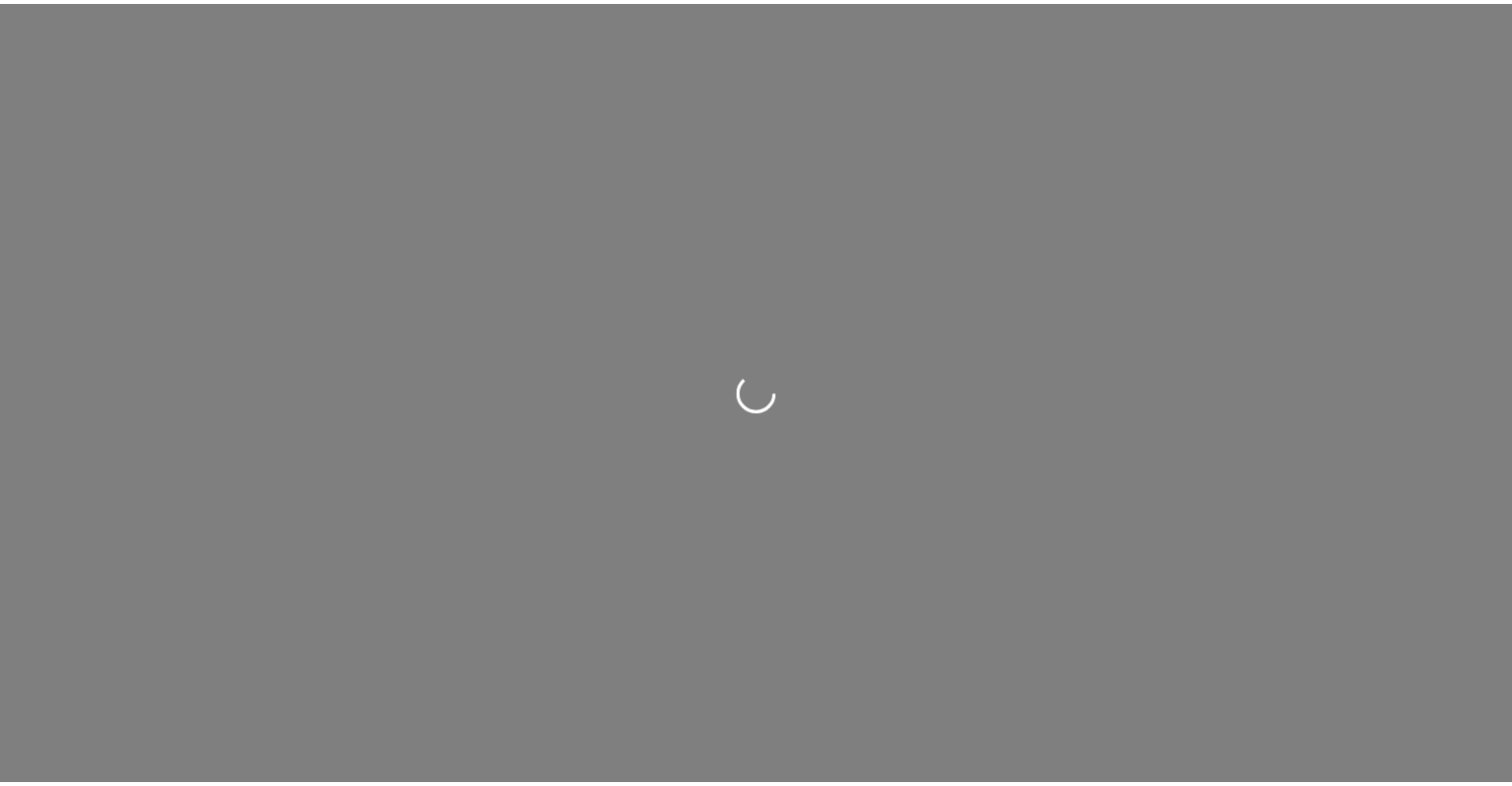scroll, scrollTop: 0, scrollLeft: 0, axis: both 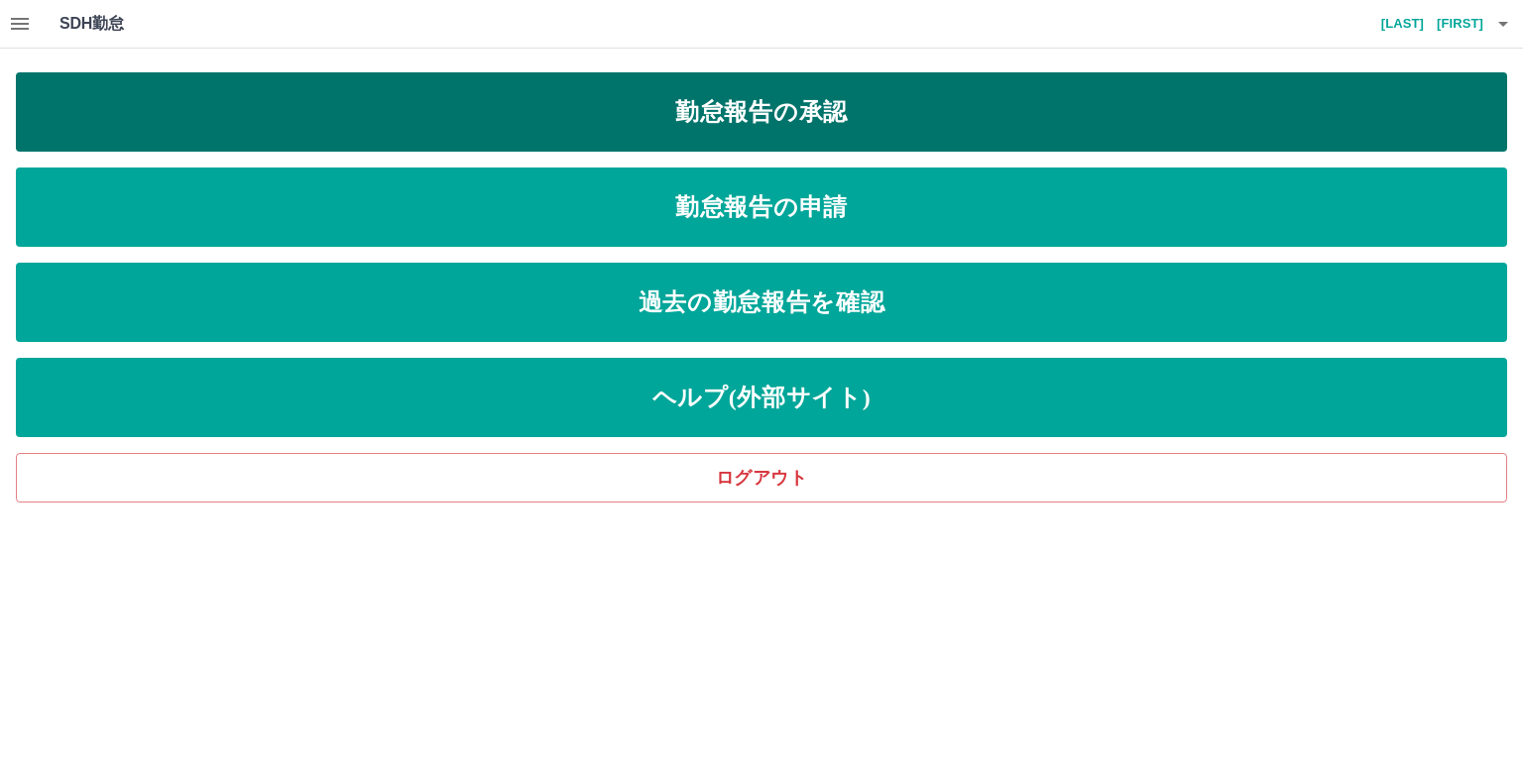 click on "勤怠報告の承認" at bounding box center (762, 112) 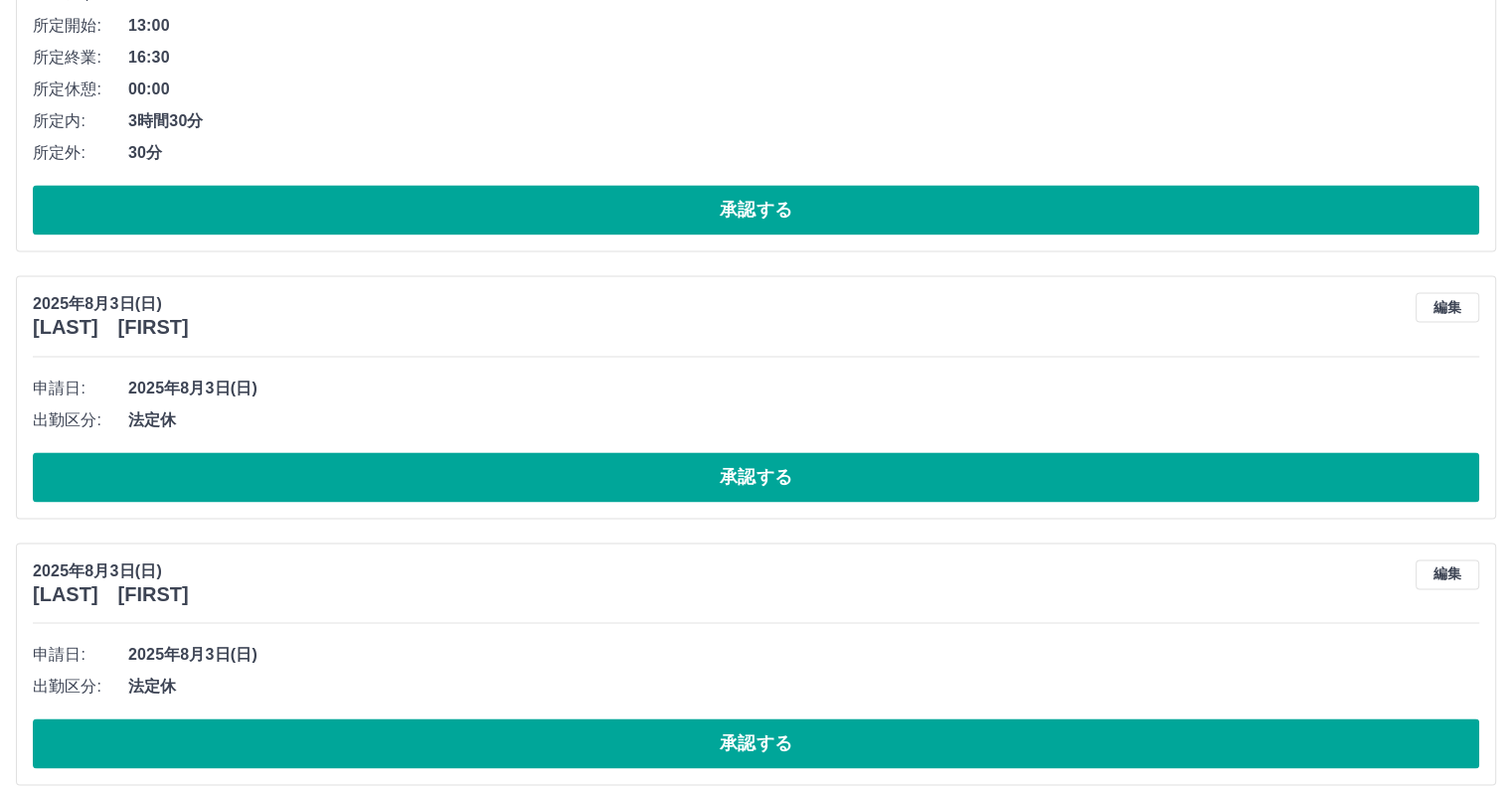scroll, scrollTop: 2743, scrollLeft: 0, axis: vertical 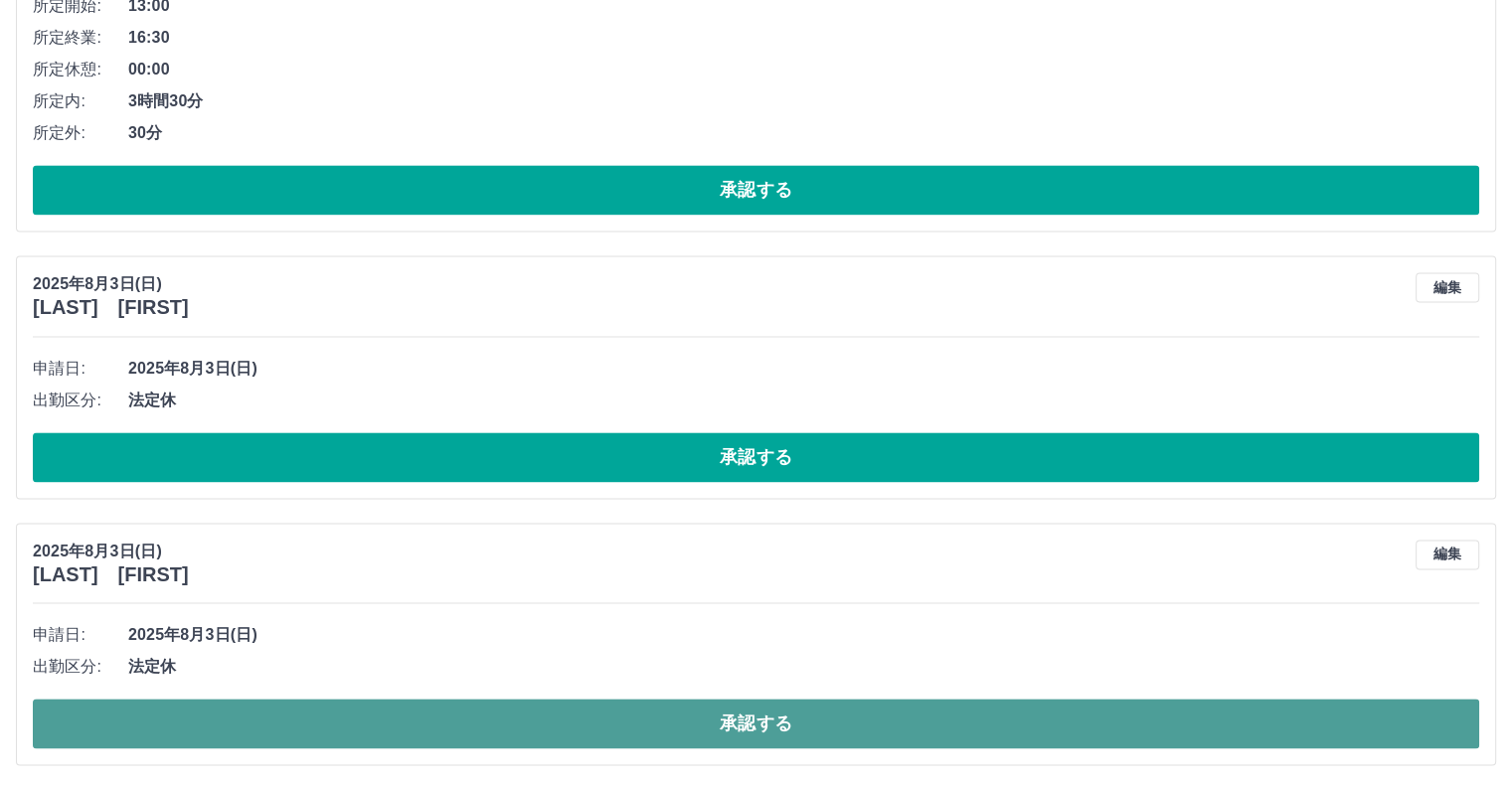 click on "承認する" at bounding box center [756, 723] 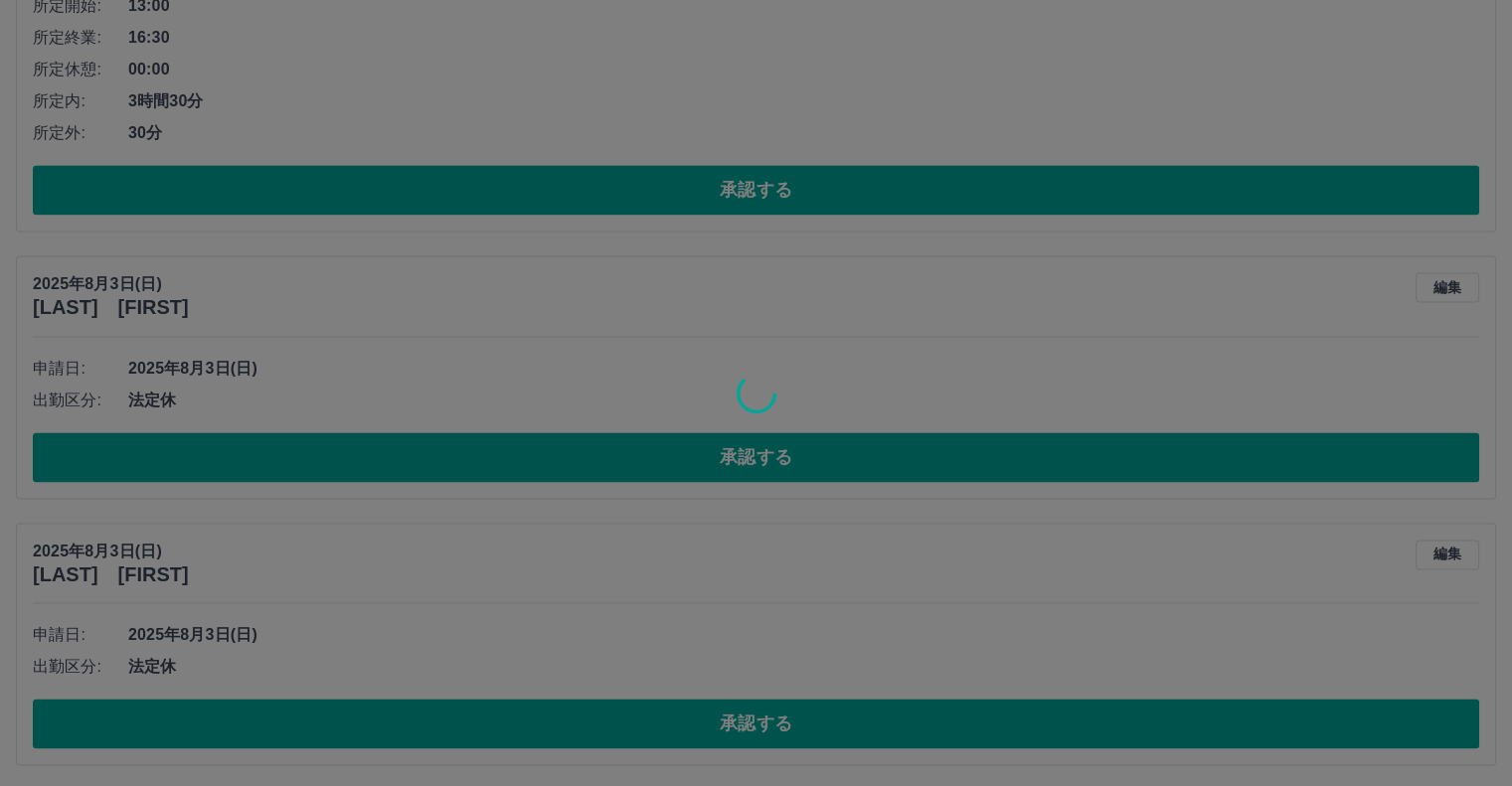 scroll, scrollTop: 2476, scrollLeft: 0, axis: vertical 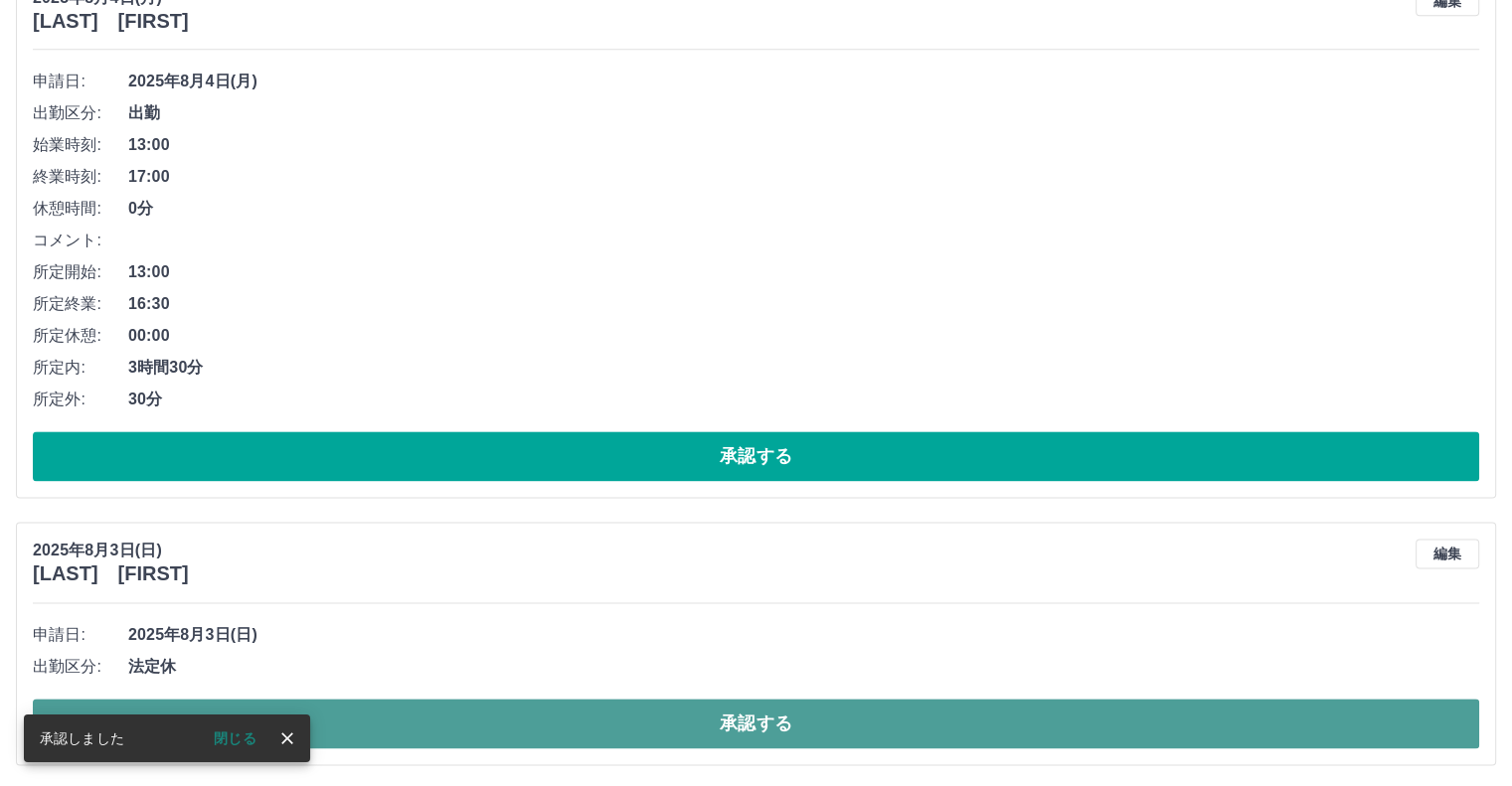 click on "承認する" at bounding box center [756, 723] 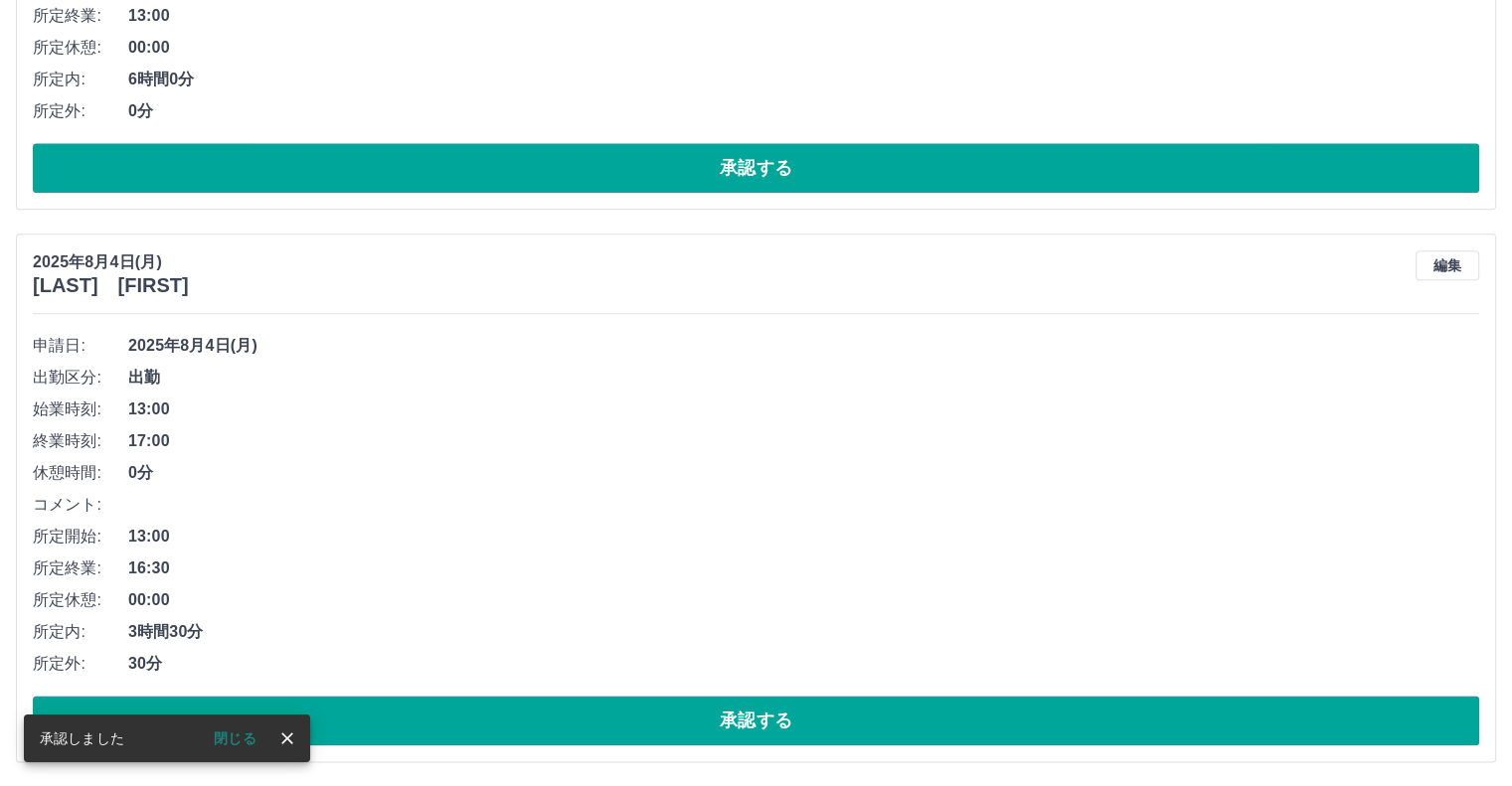 scroll, scrollTop: 2210, scrollLeft: 0, axis: vertical 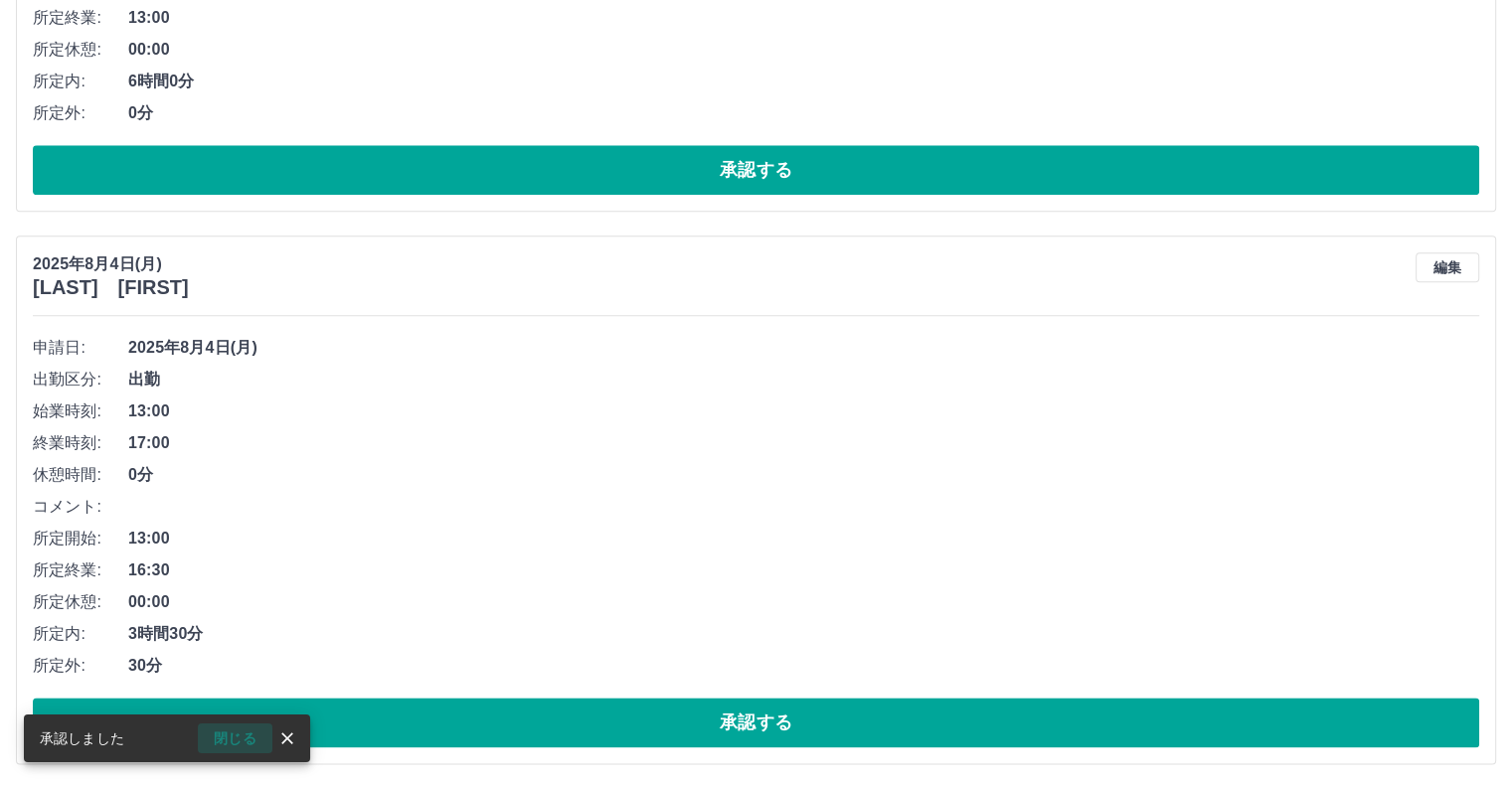 click on "閉じる" at bounding box center (235, 738) 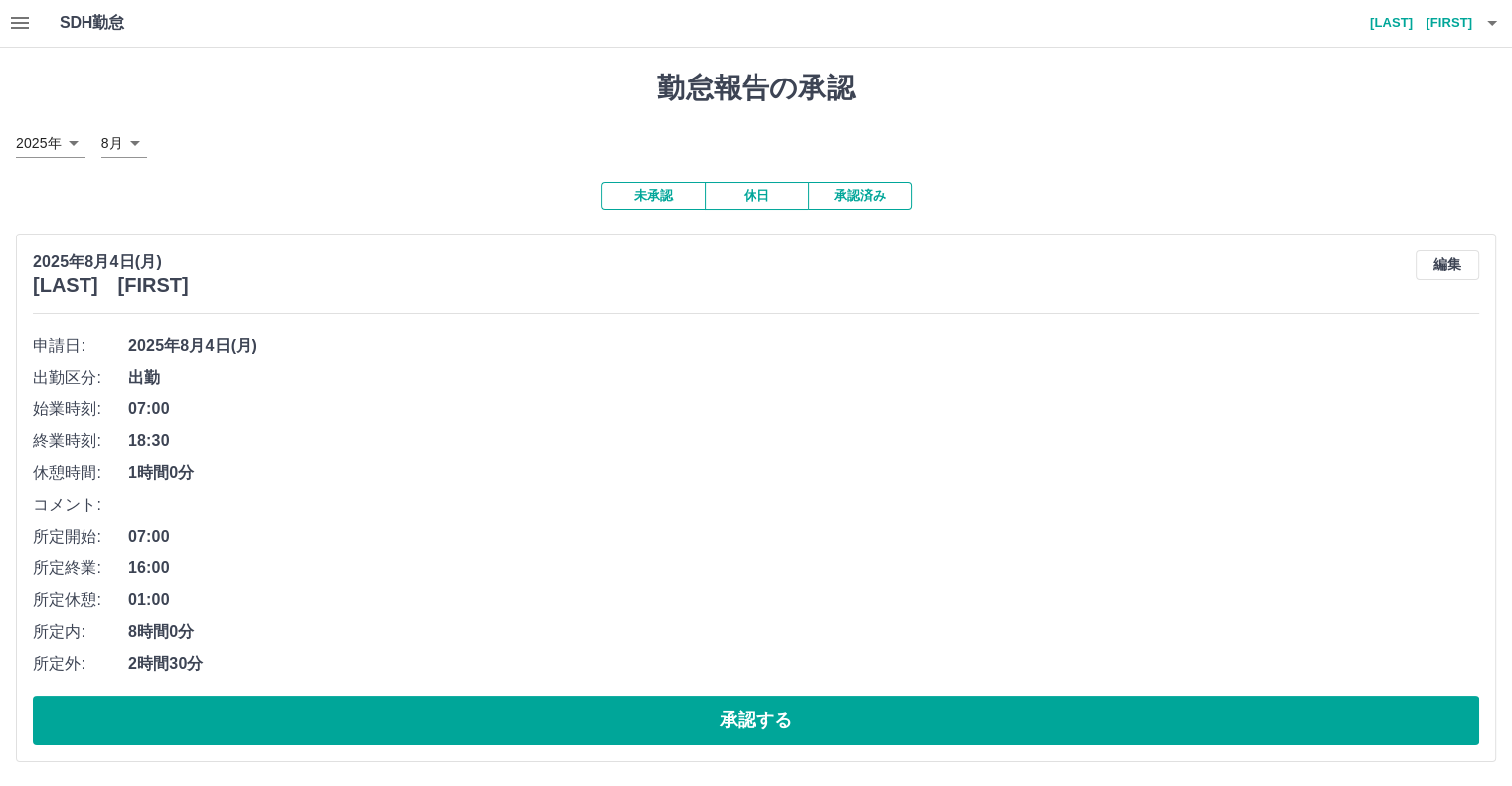 scroll, scrollTop: 0, scrollLeft: 0, axis: both 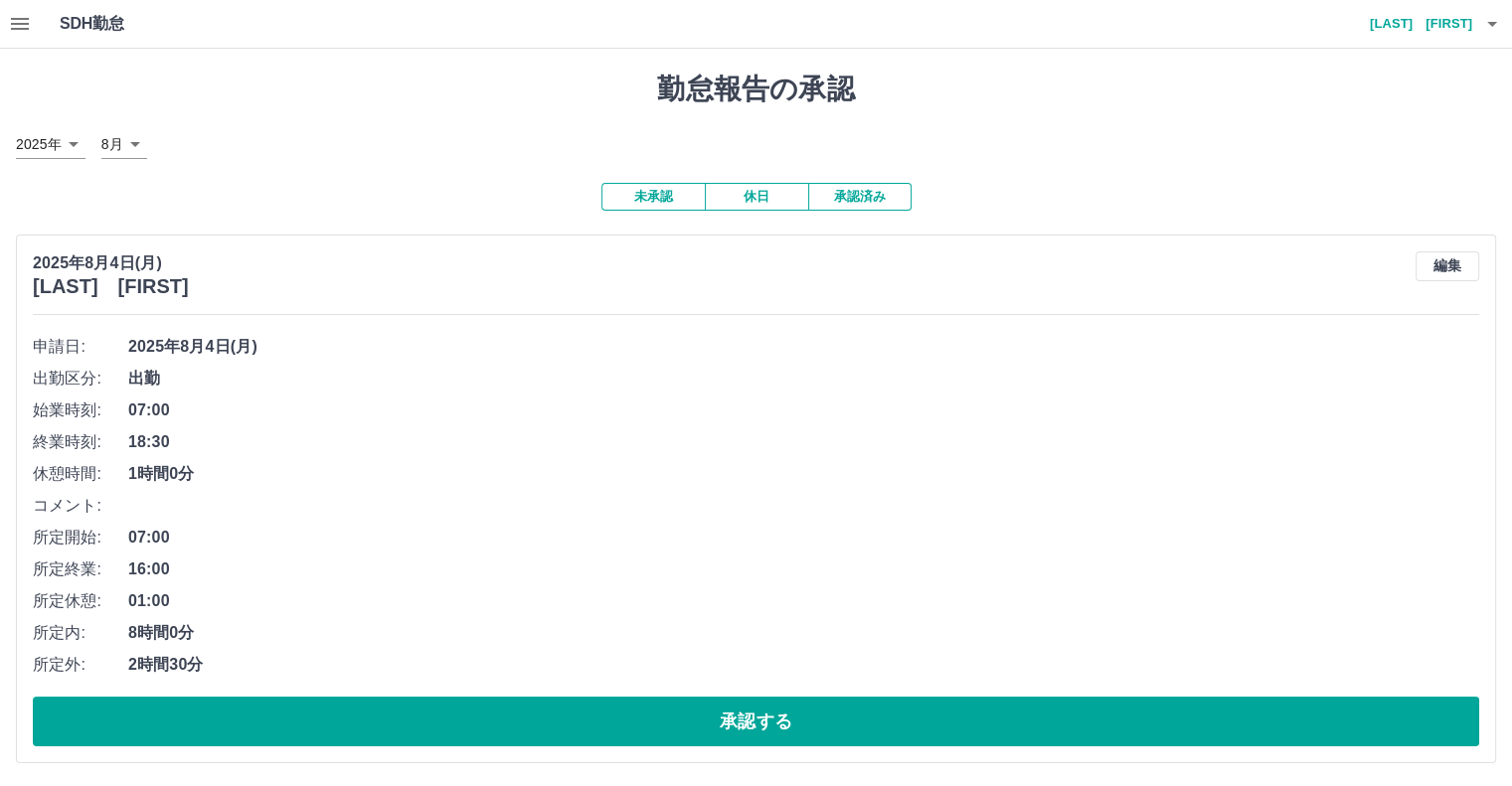 click on "休日" at bounding box center [756, 197] 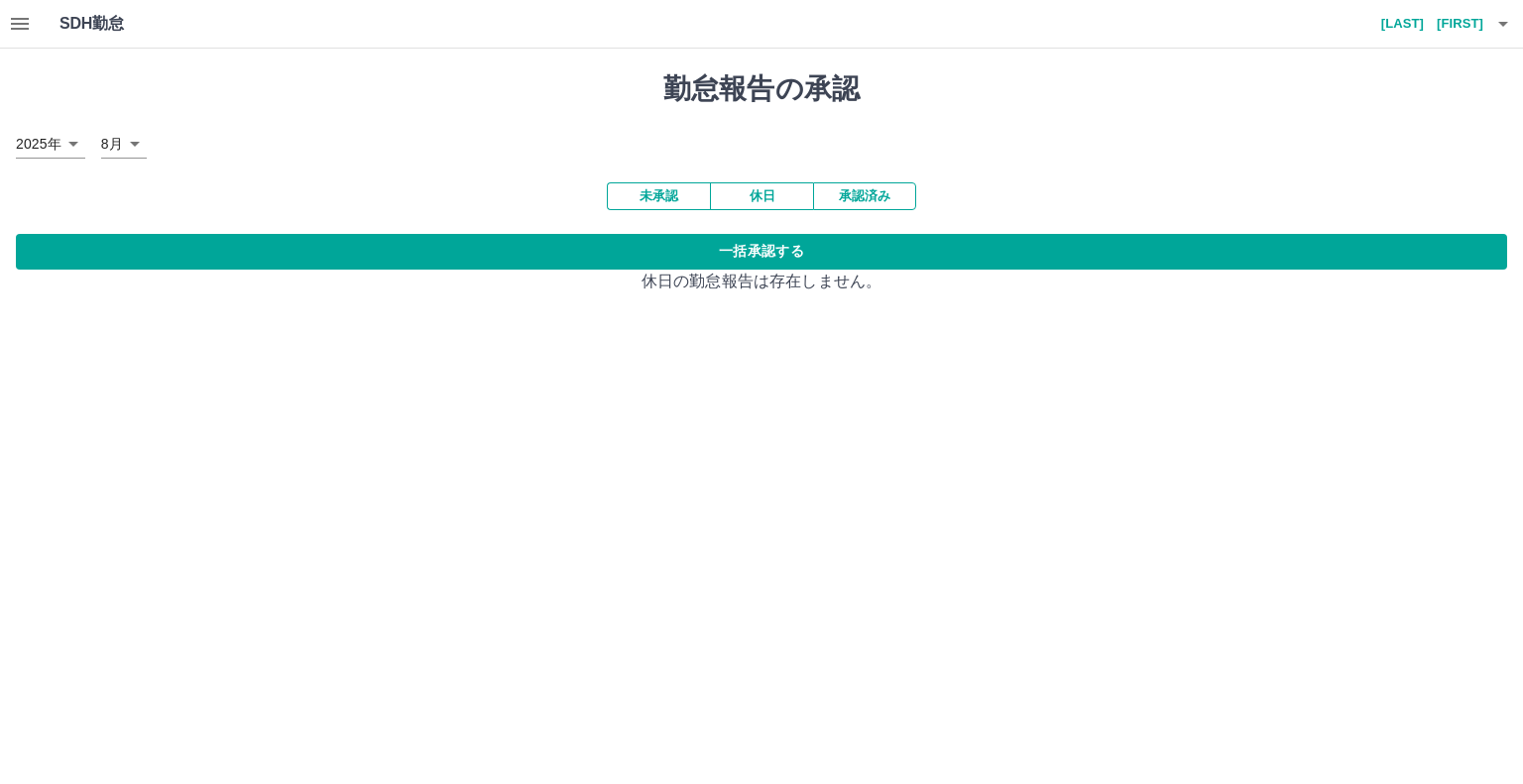 click on "承認済み" at bounding box center [865, 196] 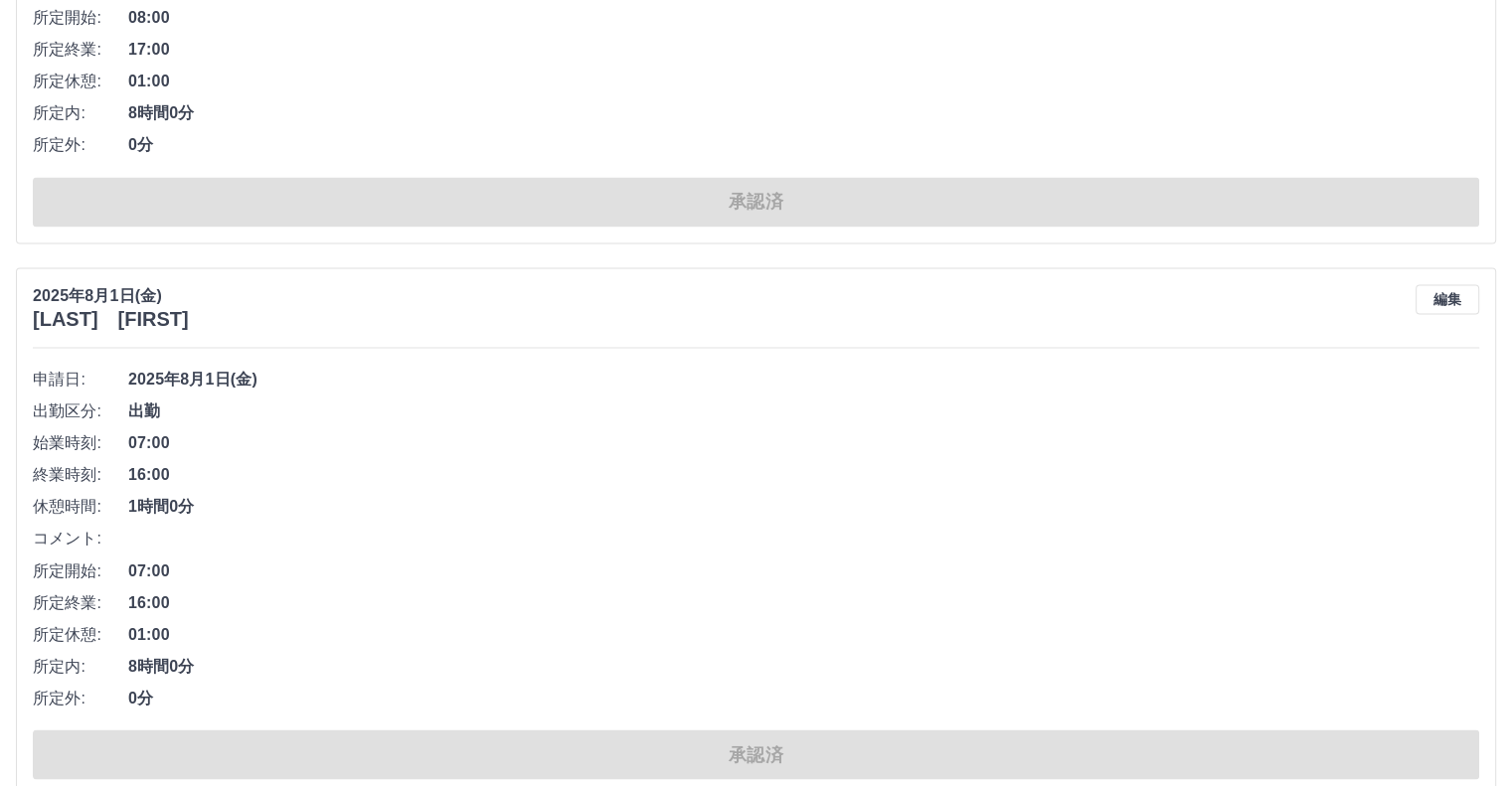 scroll, scrollTop: 3190, scrollLeft: 0, axis: vertical 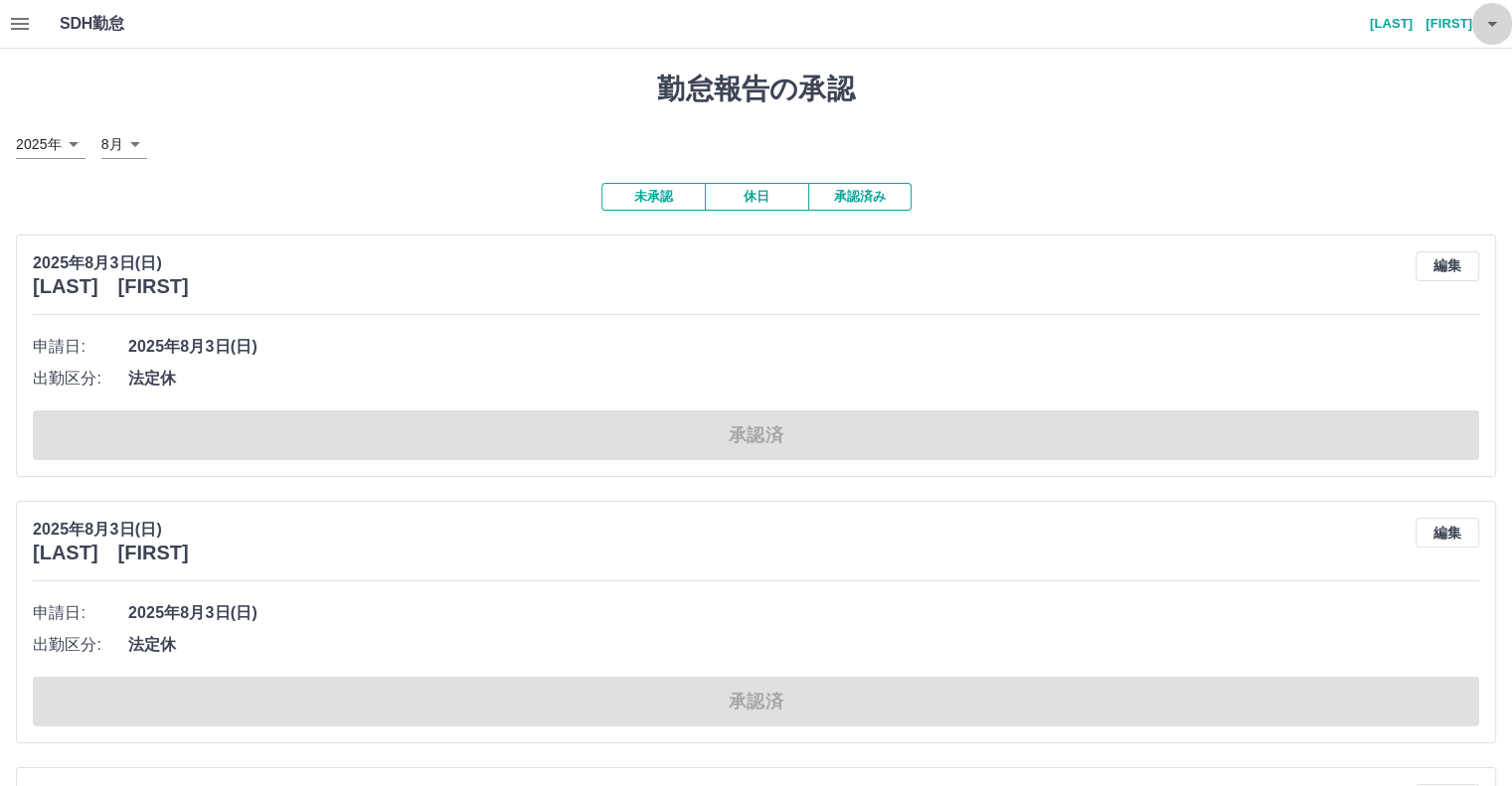 click 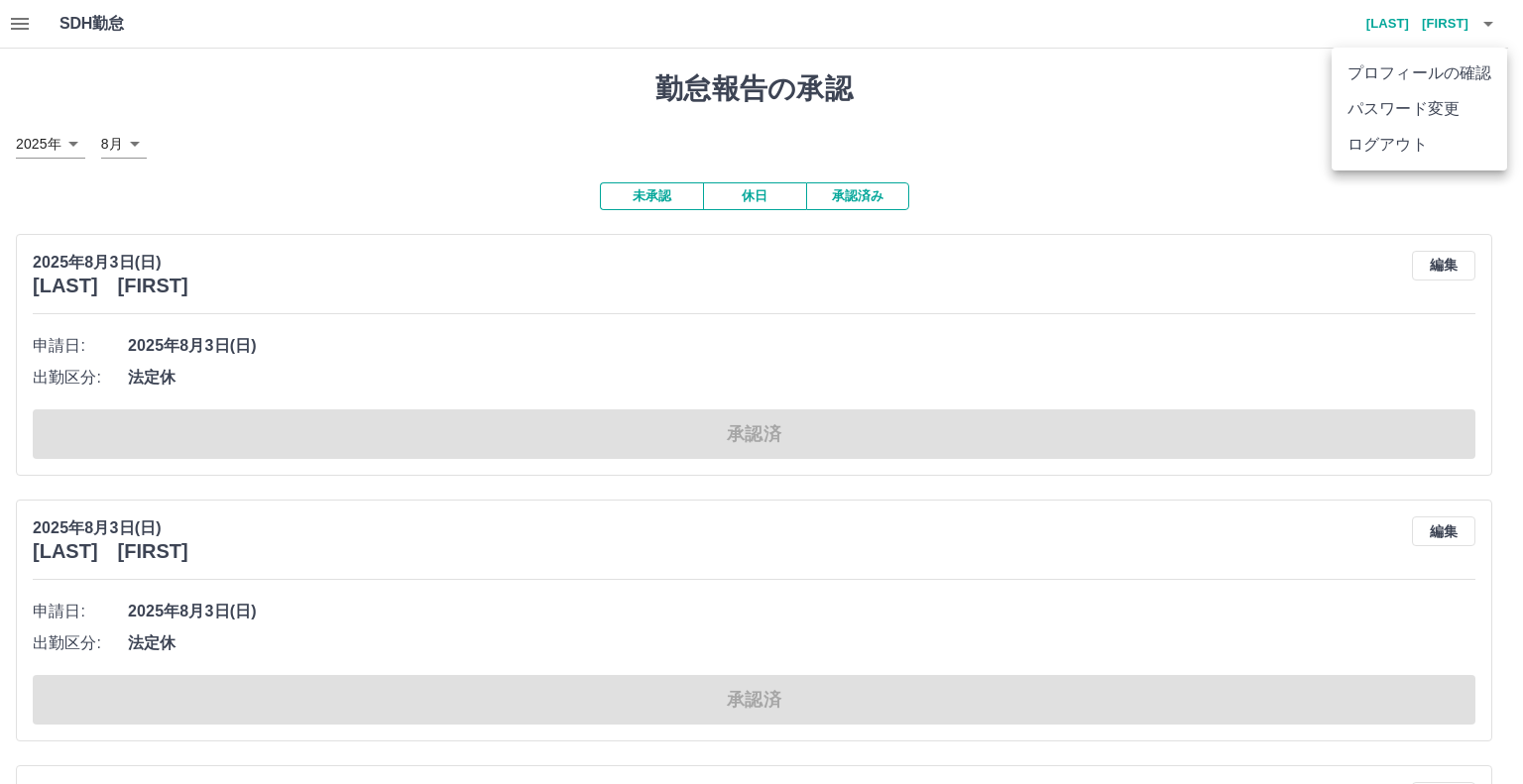 click on "ログアウト" at bounding box center (1419, 145) 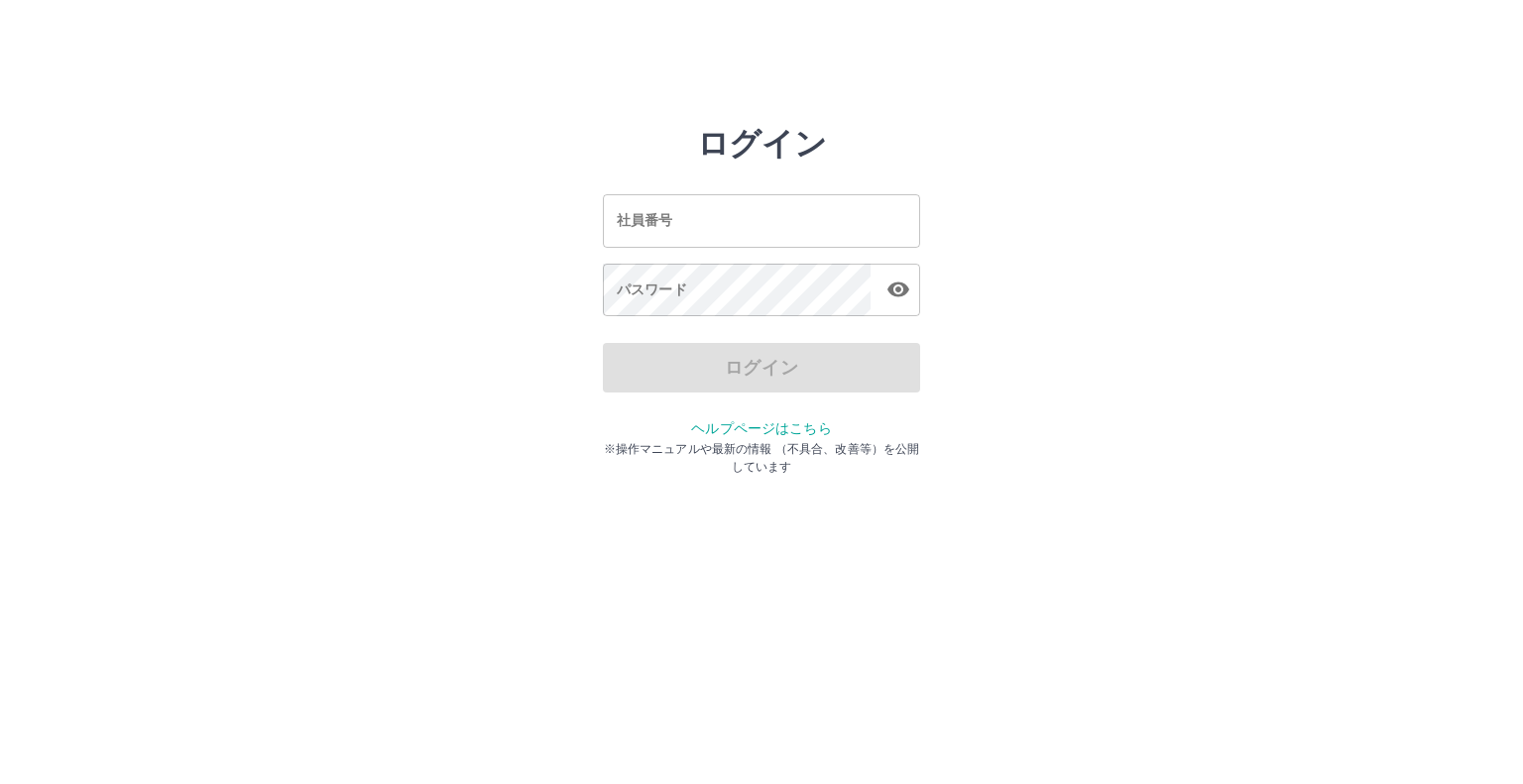 scroll, scrollTop: 0, scrollLeft: 0, axis: both 